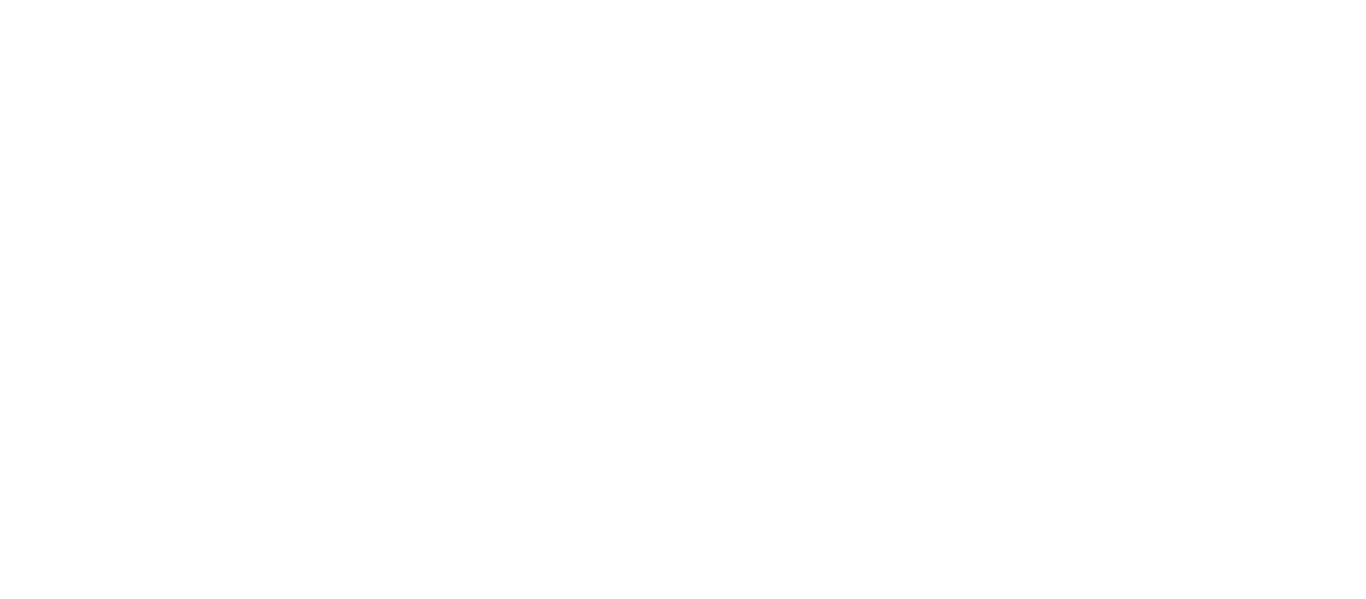 scroll, scrollTop: 0, scrollLeft: 0, axis: both 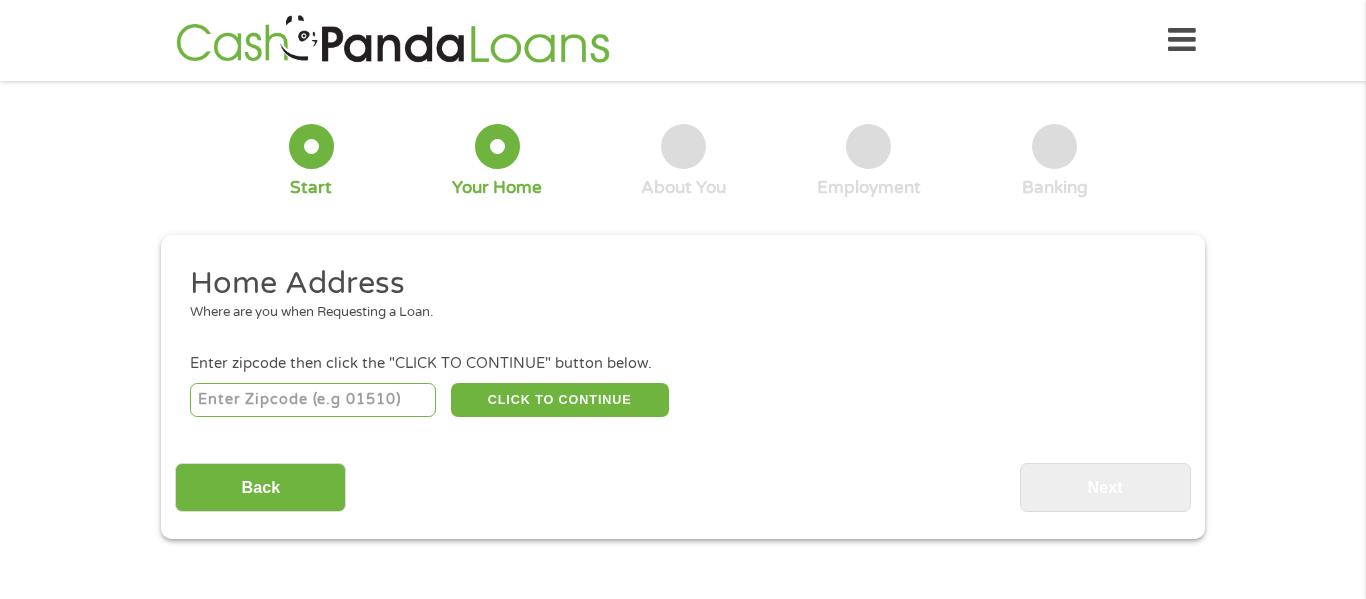 click at bounding box center (313, 400) 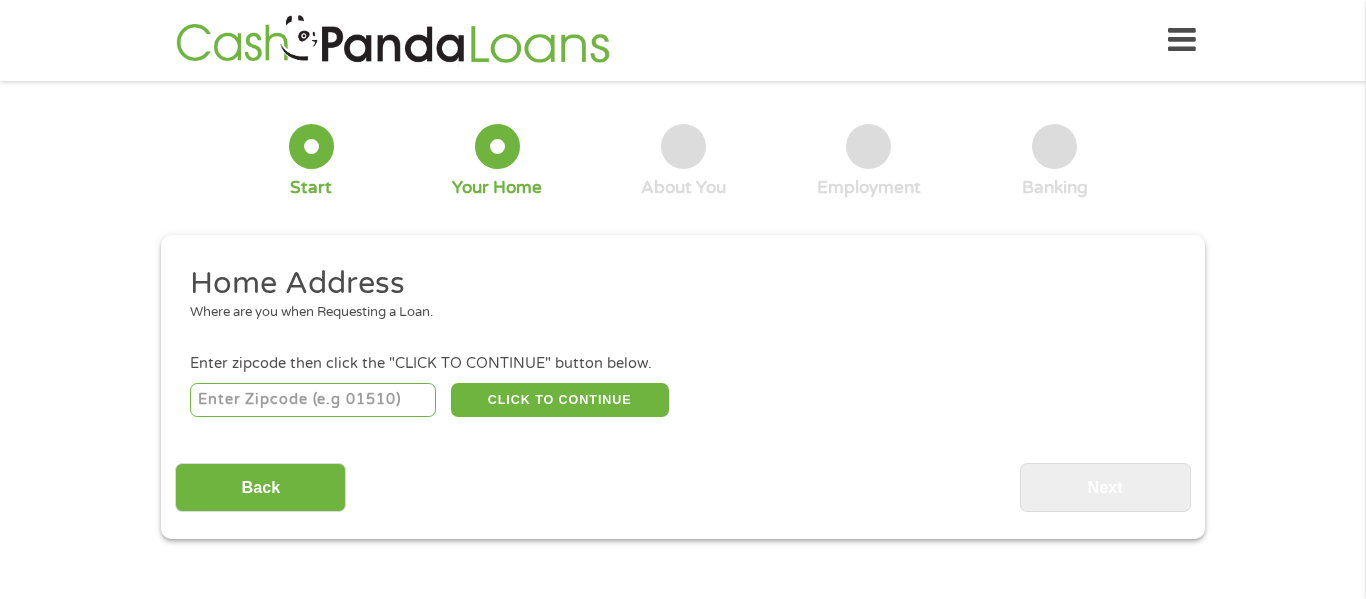 type on "[POSTAL_CODE]" 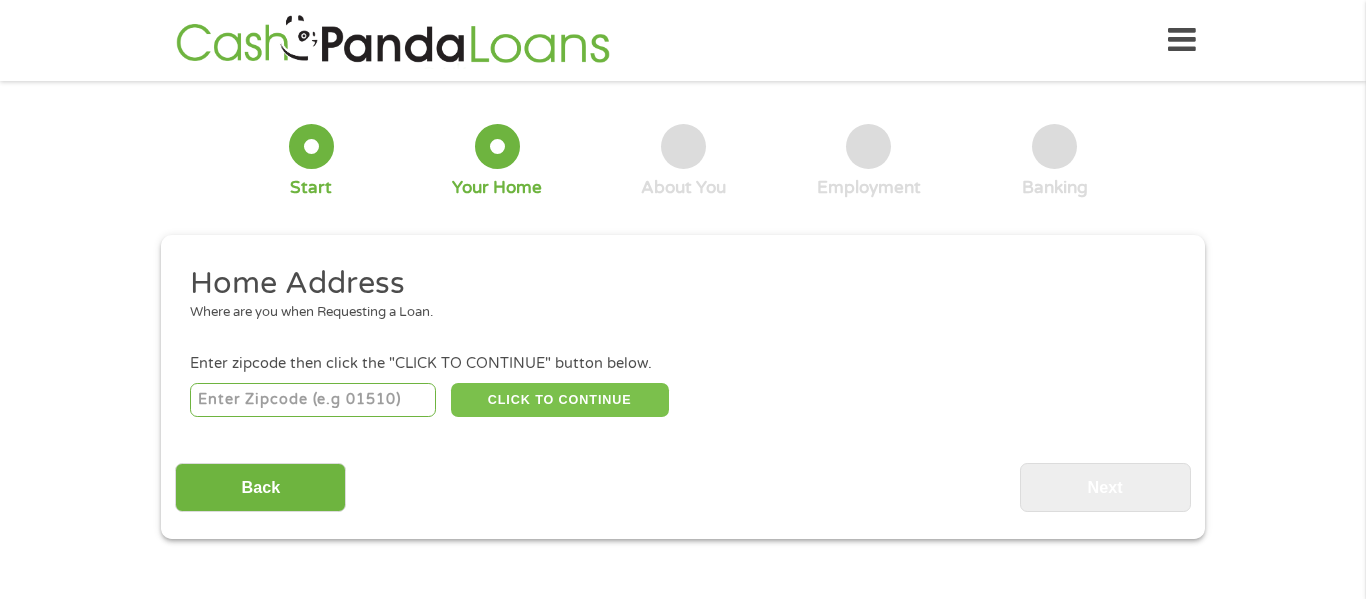 click on "CLICK TO CONTINUE" at bounding box center (560, 400) 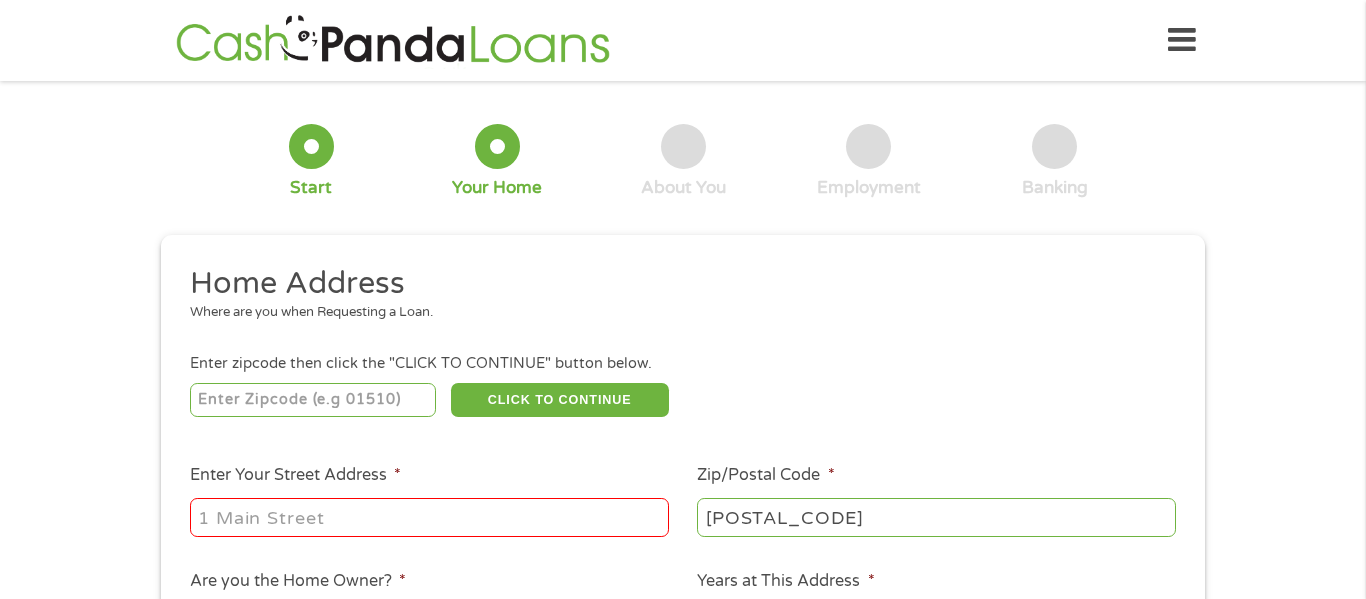 click on "Enter Your Street Address *" at bounding box center (429, 517) 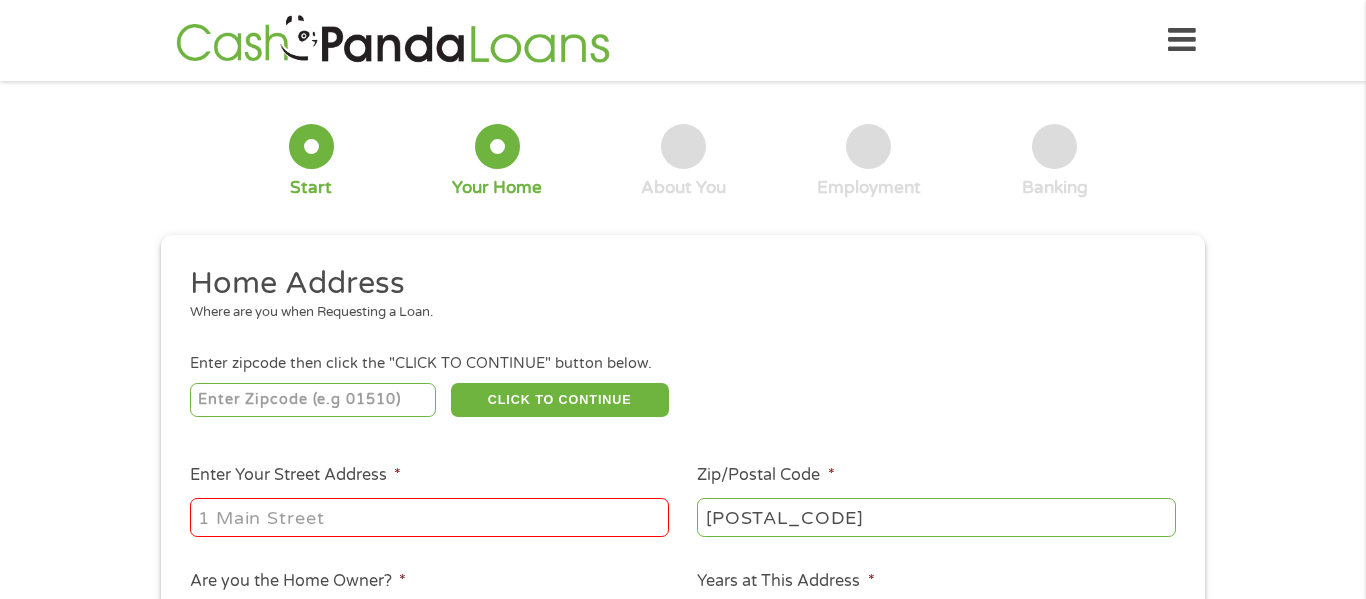 type on "[NUMBER] [STREET]" 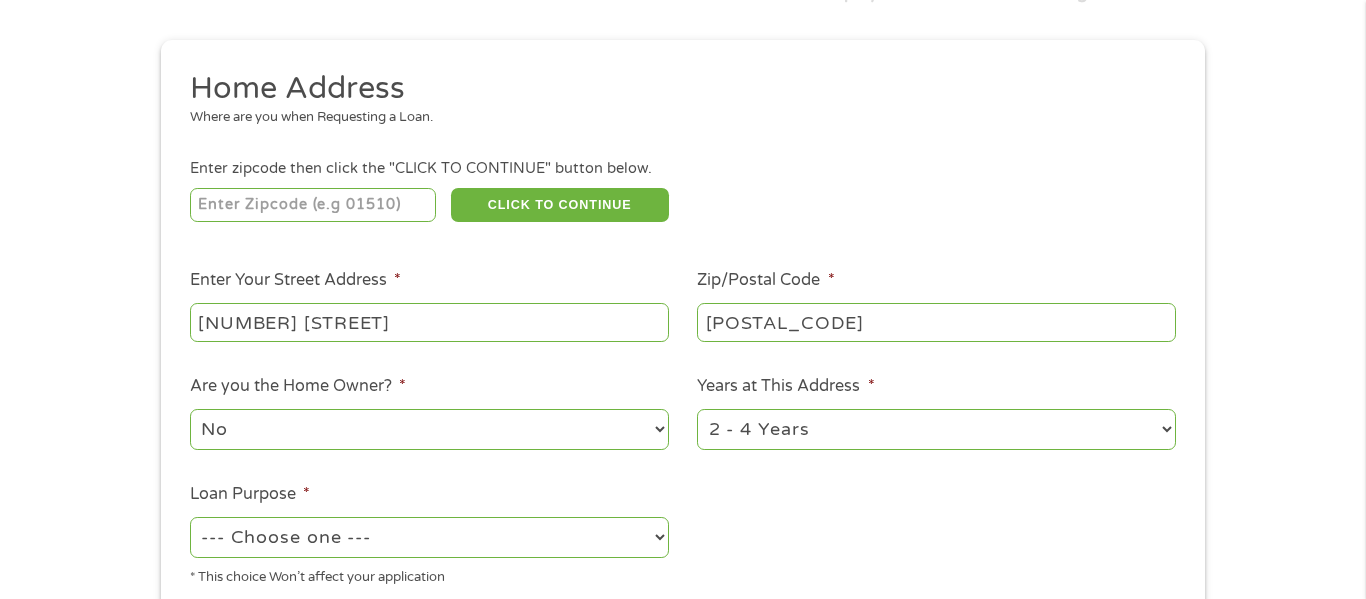 scroll, scrollTop: 196, scrollLeft: 0, axis: vertical 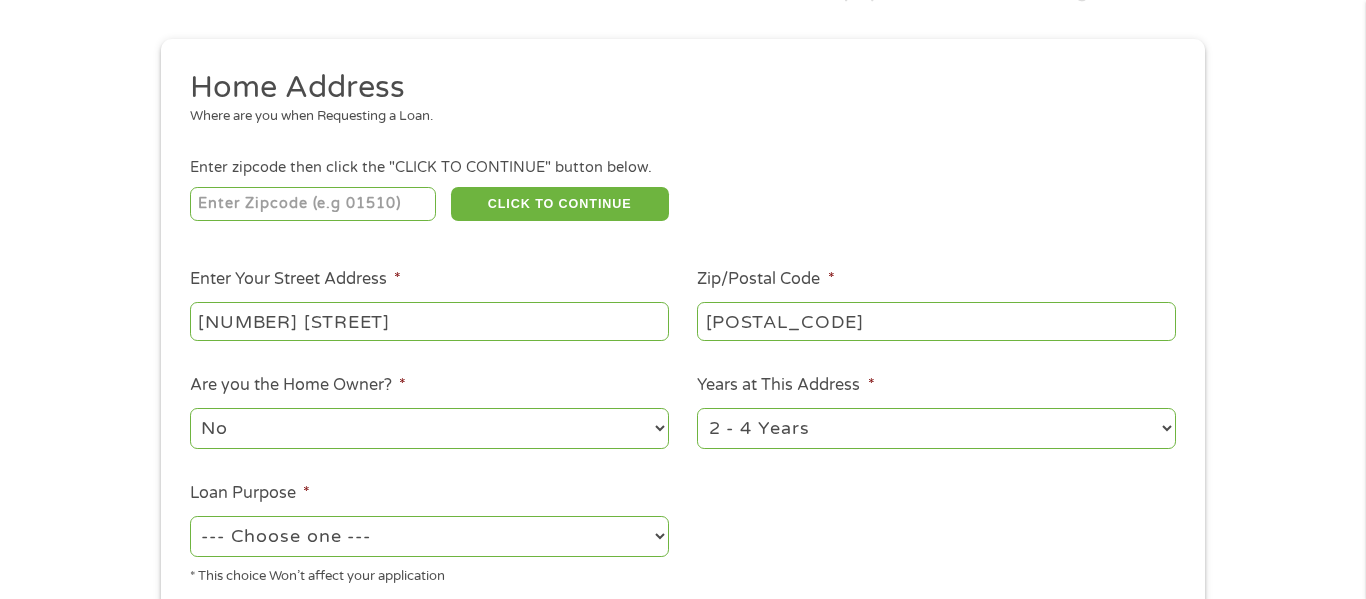 click on "1 Year or less 1 - 2 Years 2 - 4 Years Over 4 Years" at bounding box center [936, 428] 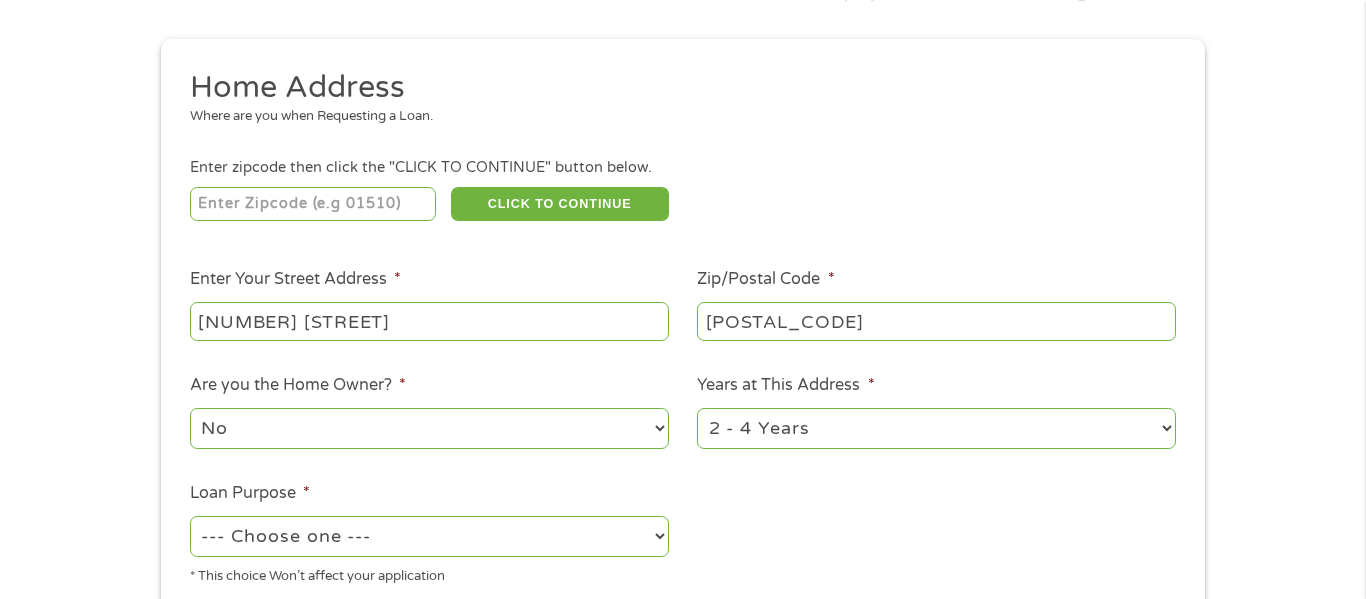 select on "24months" 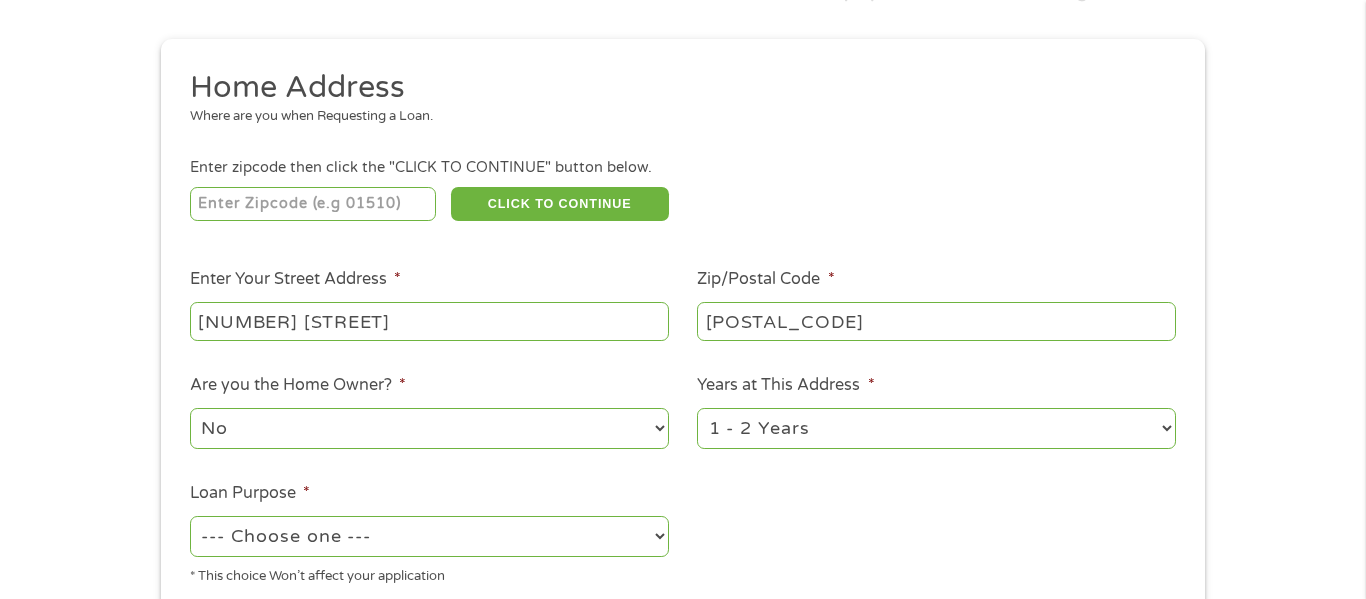 click on "1 Year or less 1 - 2 Years 2 - 4 Years Over 4 Years" at bounding box center [936, 428] 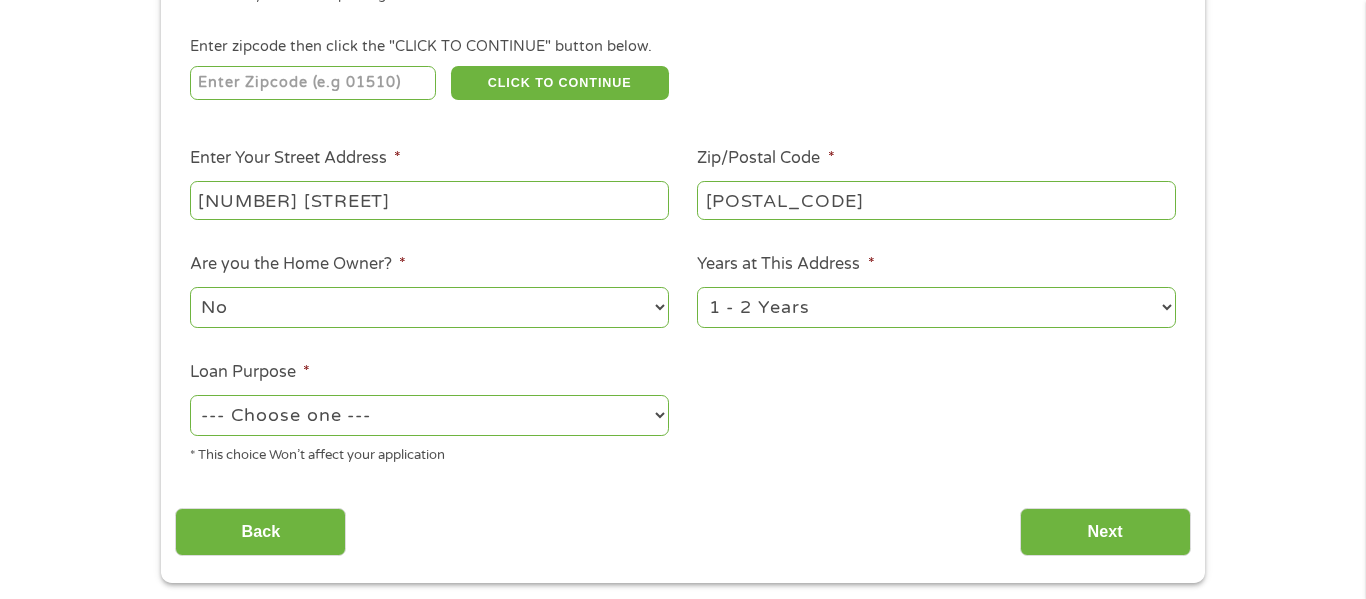 scroll, scrollTop: 318, scrollLeft: 0, axis: vertical 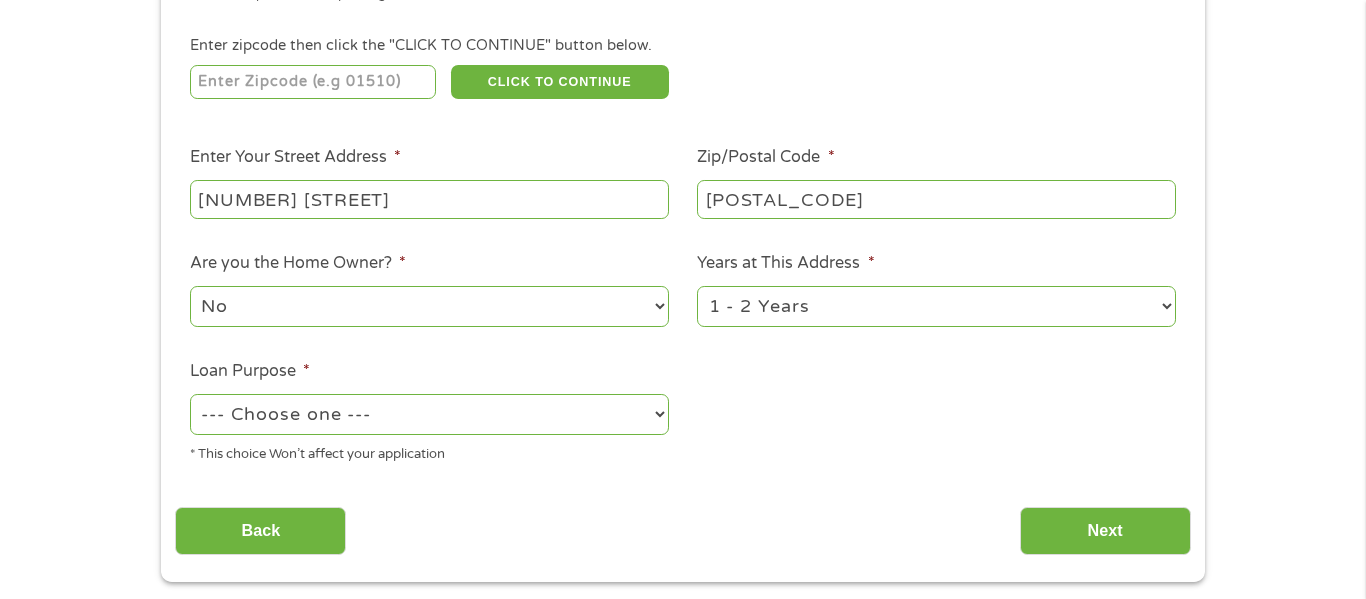 click on "--- Choose one --- Pay Bills Debt Consolidation Home Improvement Major Purchase Car Loan Short Term Cash Medical Expenses Other" at bounding box center [429, 414] 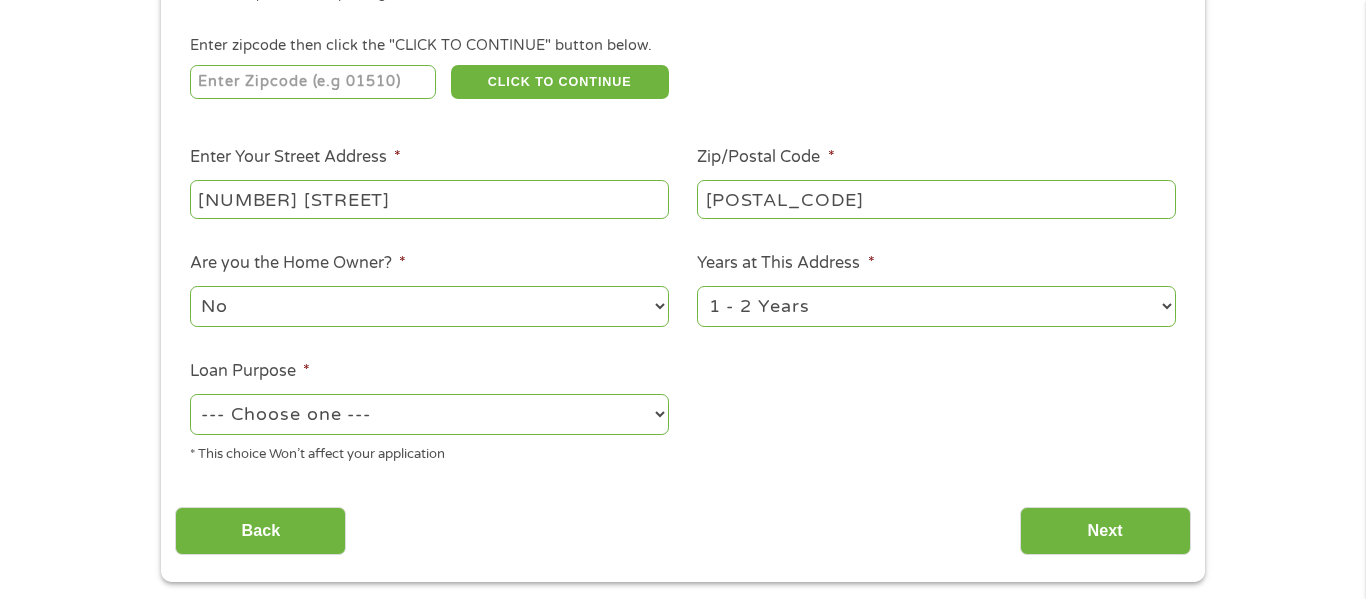 select on "paybills" 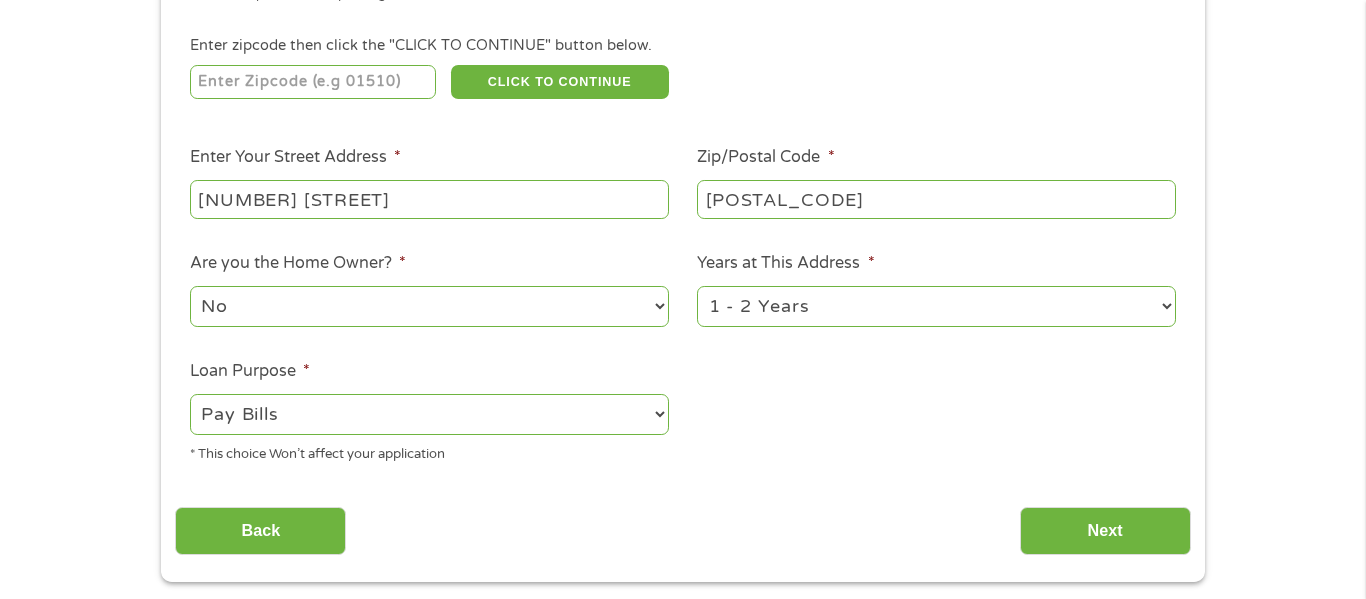 click on "--- Choose one --- Pay Bills Debt Consolidation Home Improvement Major Purchase Car Loan Short Term Cash Medical Expenses Other" at bounding box center [429, 414] 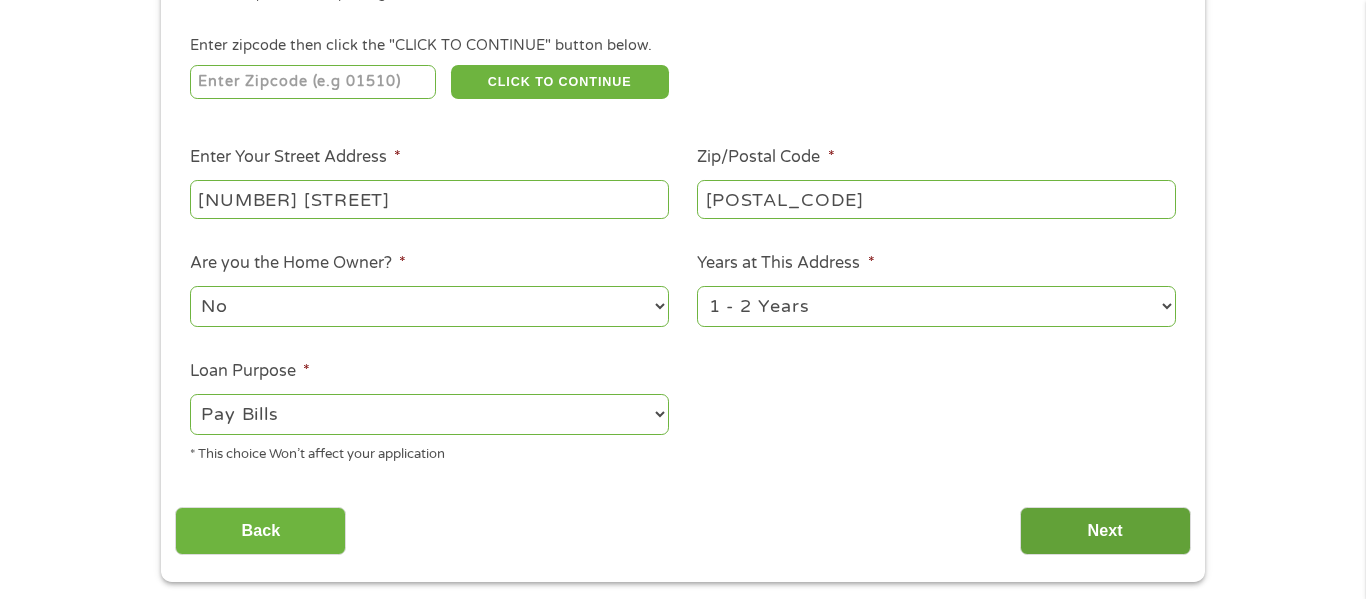 click on "Next" at bounding box center (1105, 531) 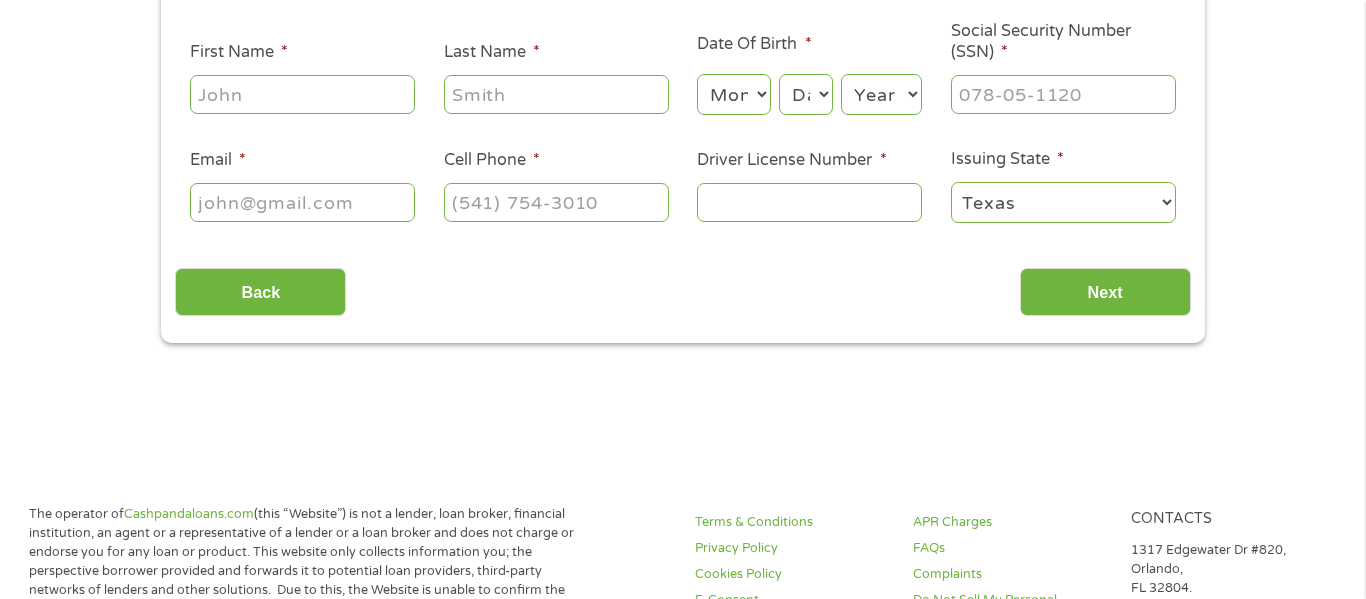 scroll, scrollTop: 8, scrollLeft: 8, axis: both 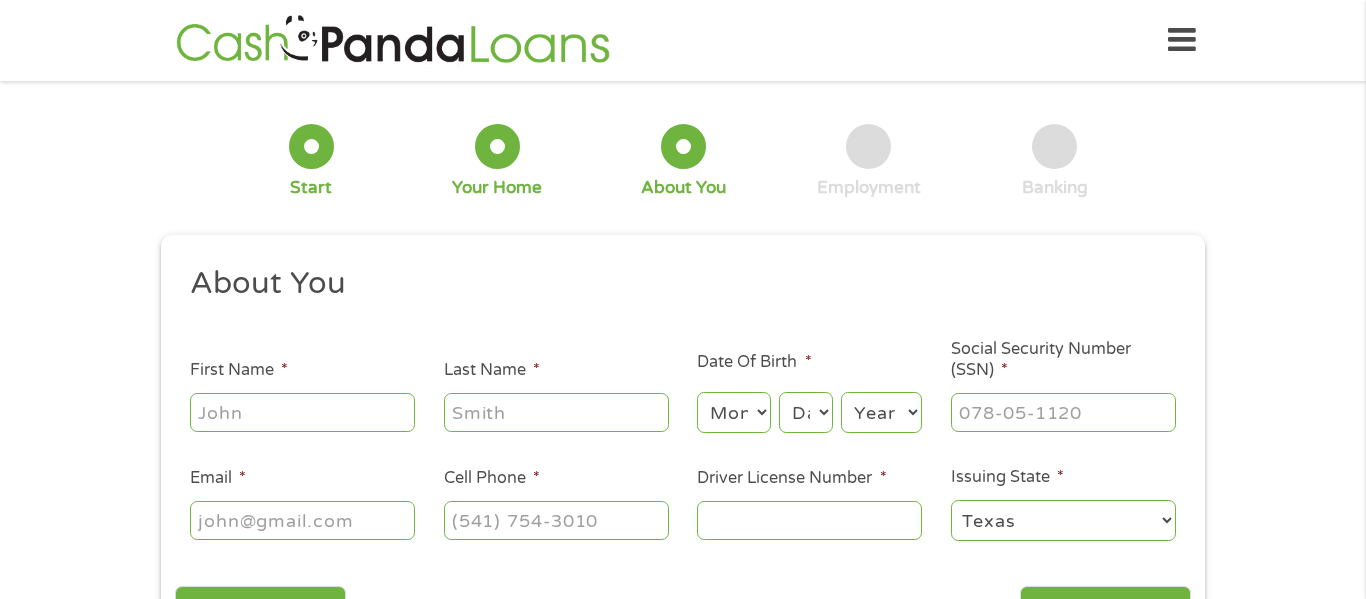 click on "First Name *" at bounding box center [302, 412] 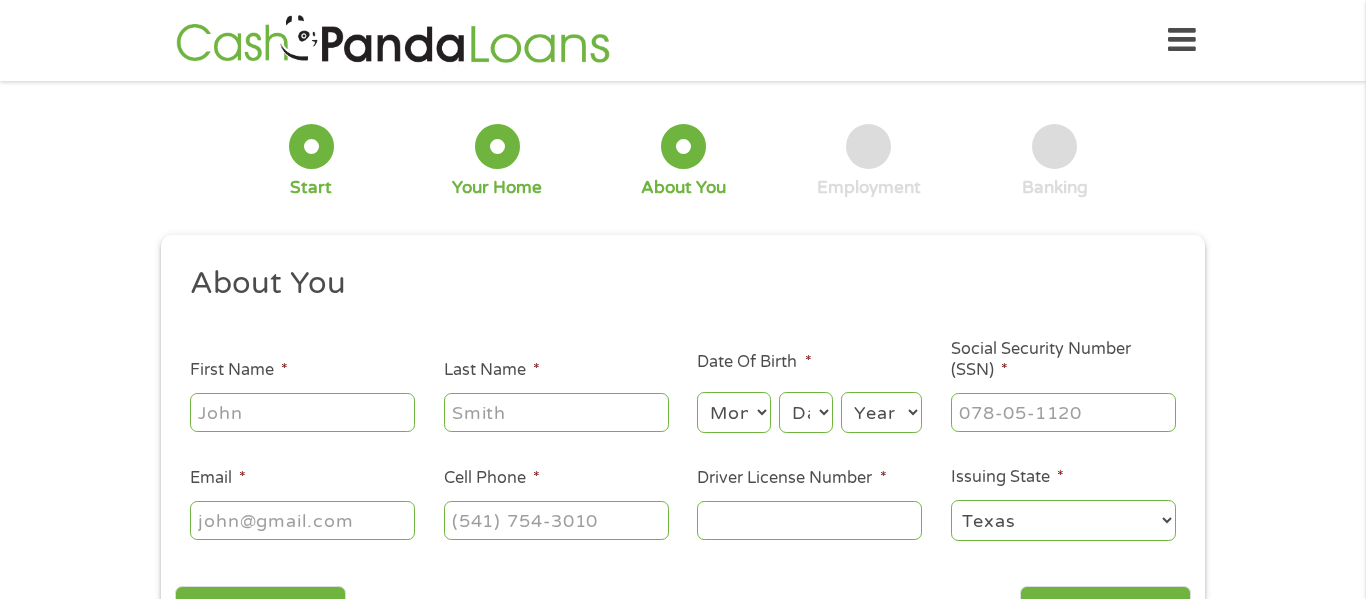 type on "[FIRST]" 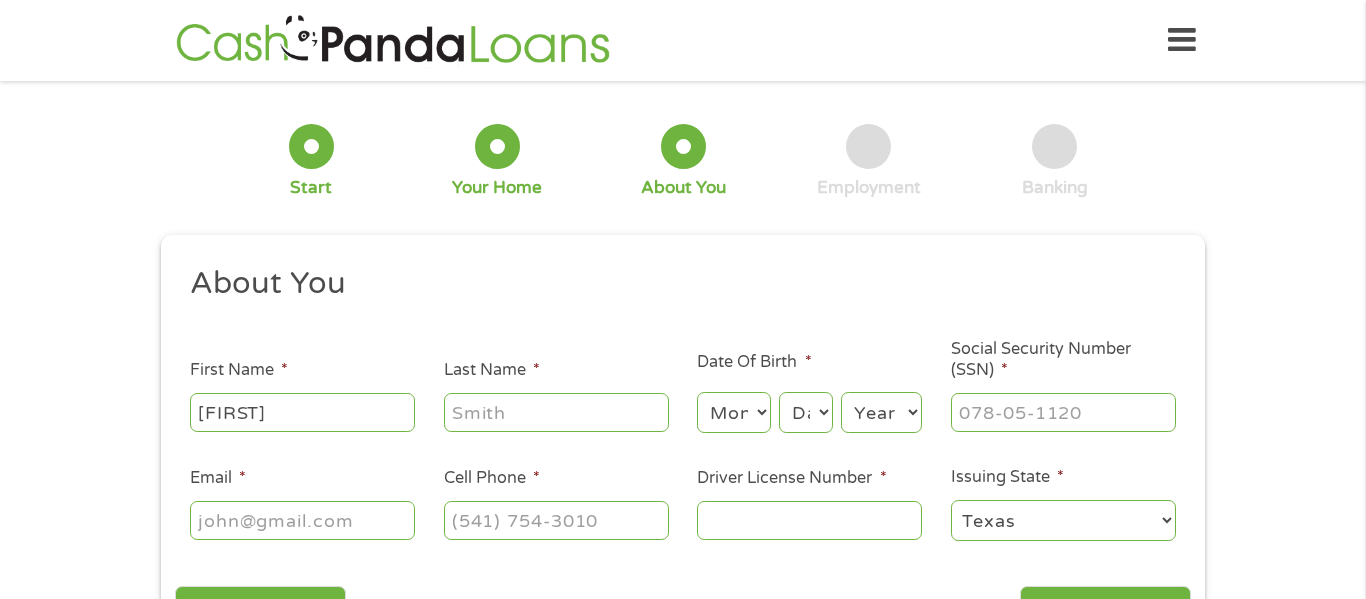 type on "[LAST]" 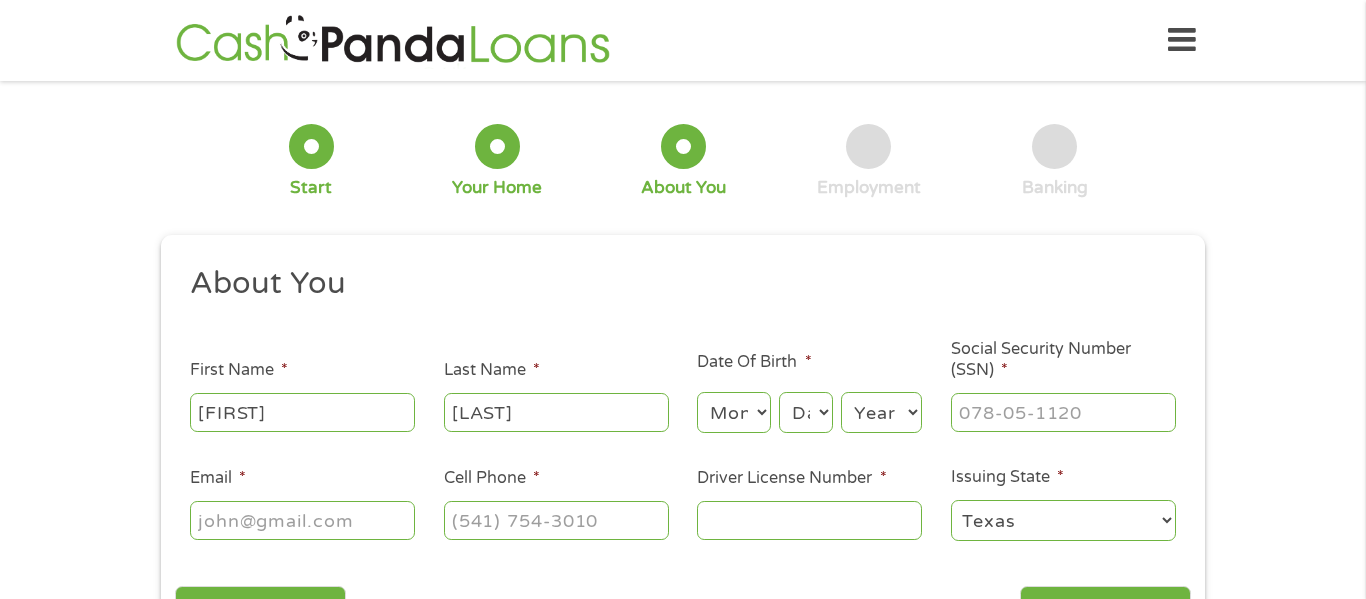 type on "[EMAIL]" 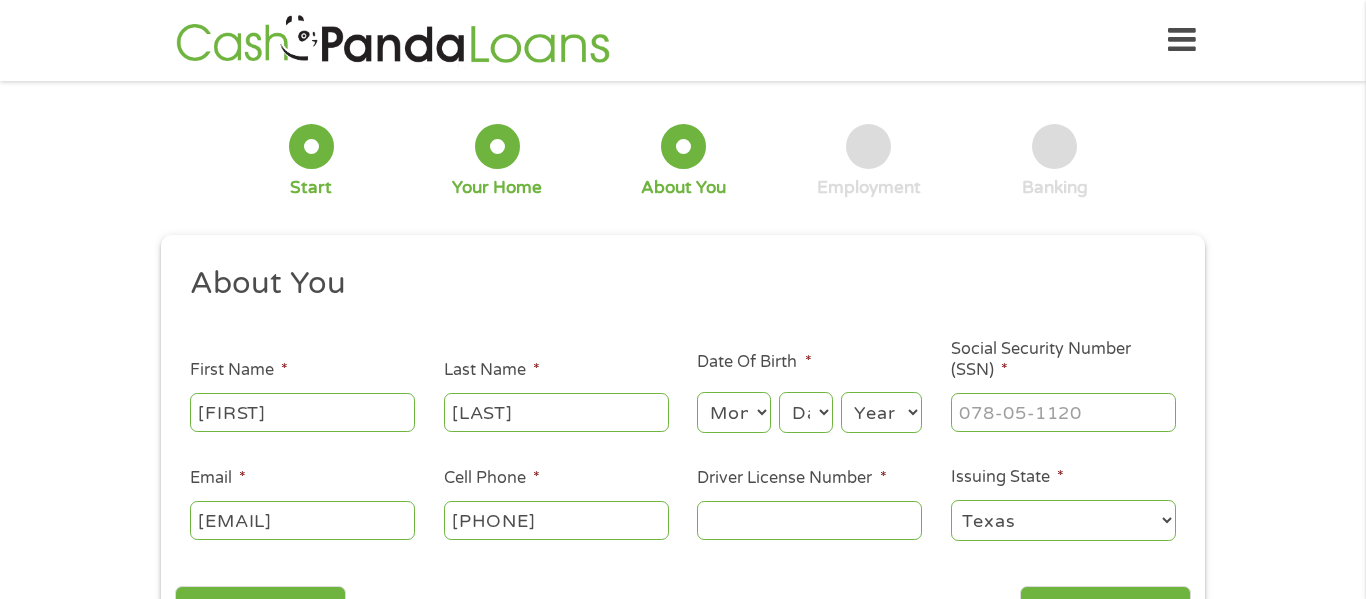 type on "[PHONE]" 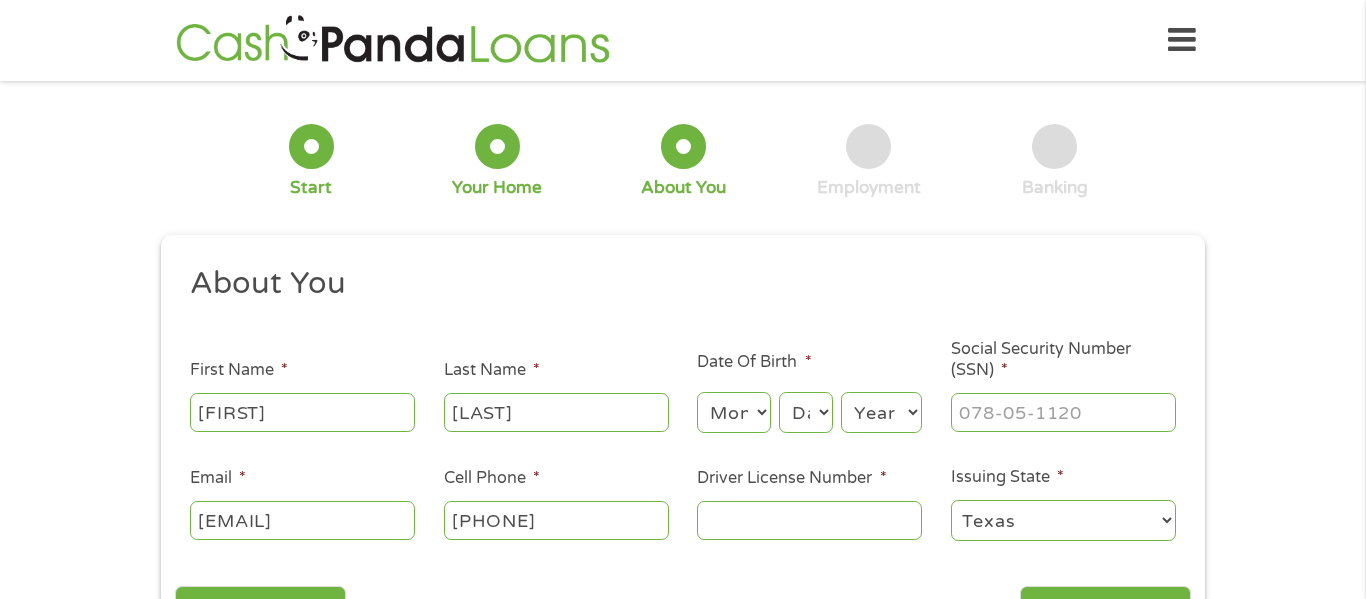 click on "Month 1 2 3 4 5 6 7 8 9 10 11 12" at bounding box center [733, 412] 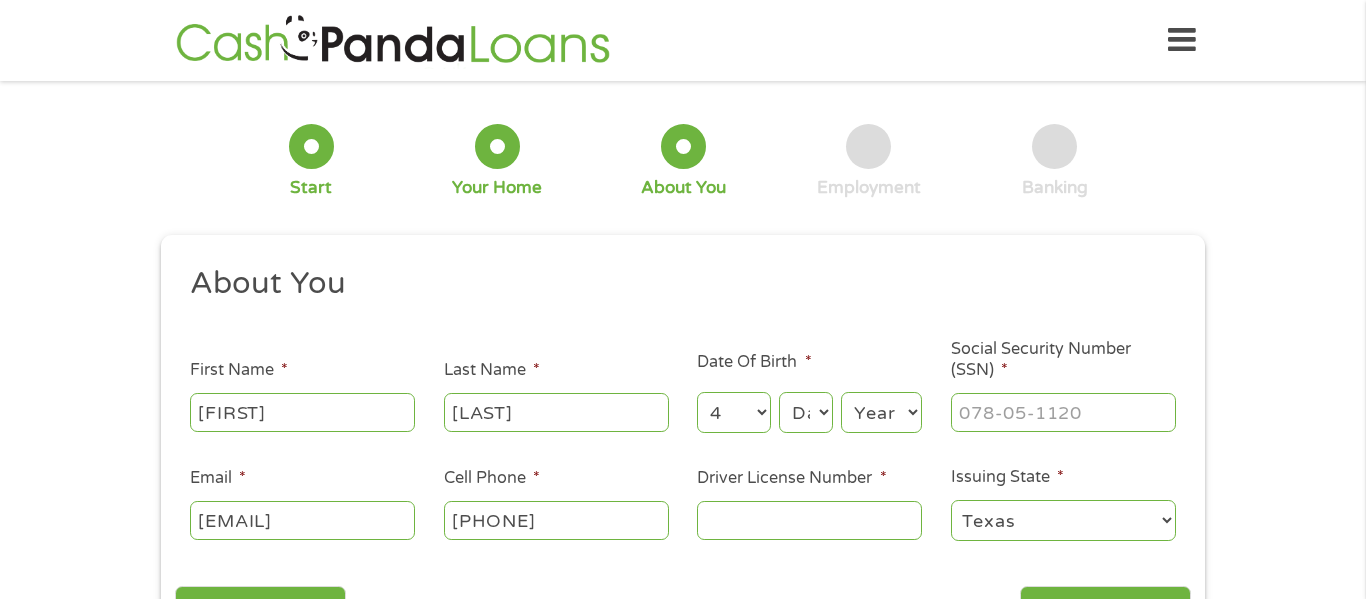 click on "Month 1 2 3 4 5 6 7 8 9 10 11 12" at bounding box center [733, 412] 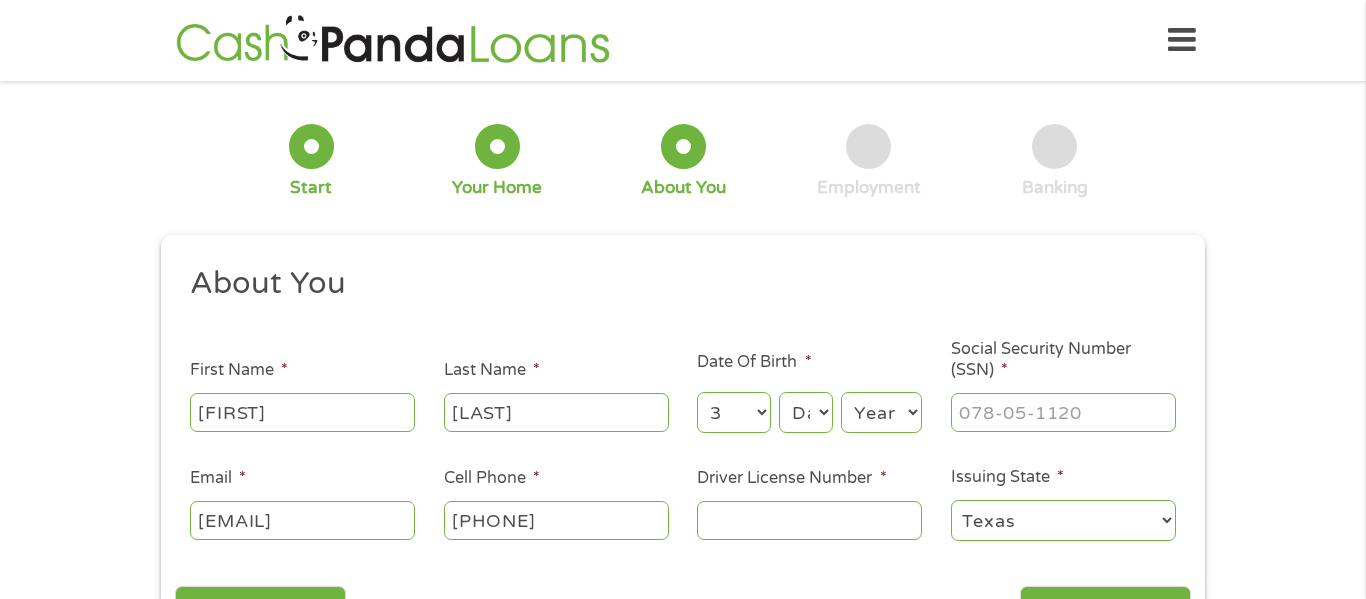 click on "Month 1 2 3 4 5 6 7 8 9 10 11 12" at bounding box center [733, 412] 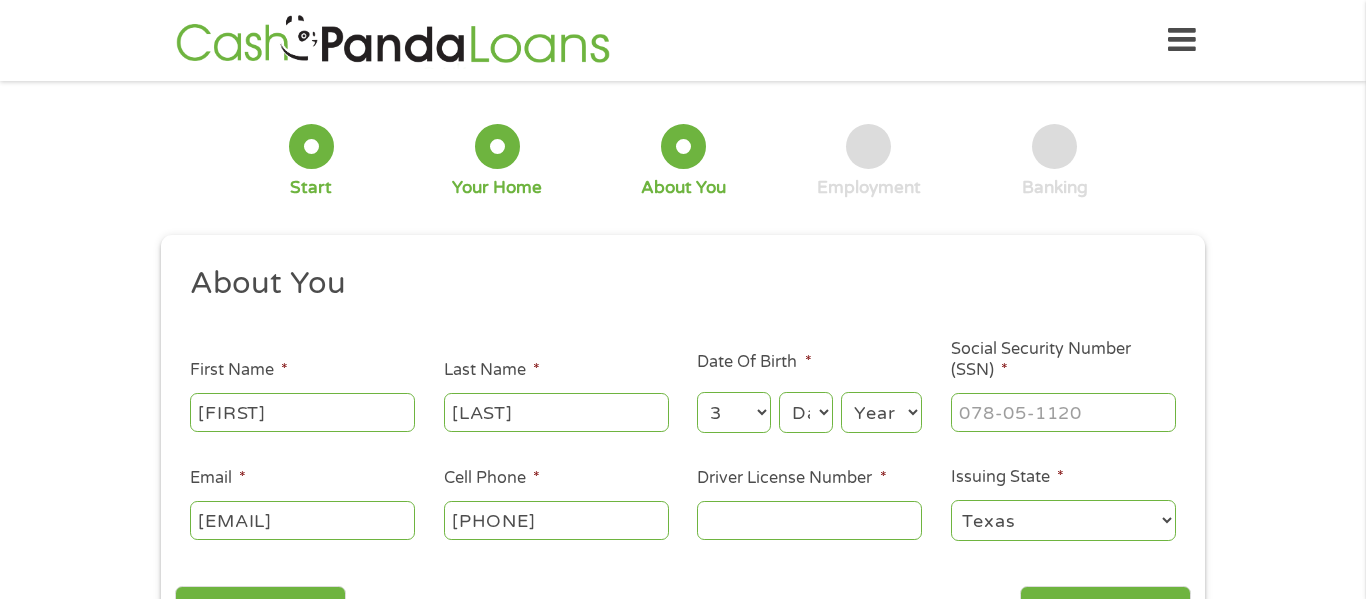 select on "11" 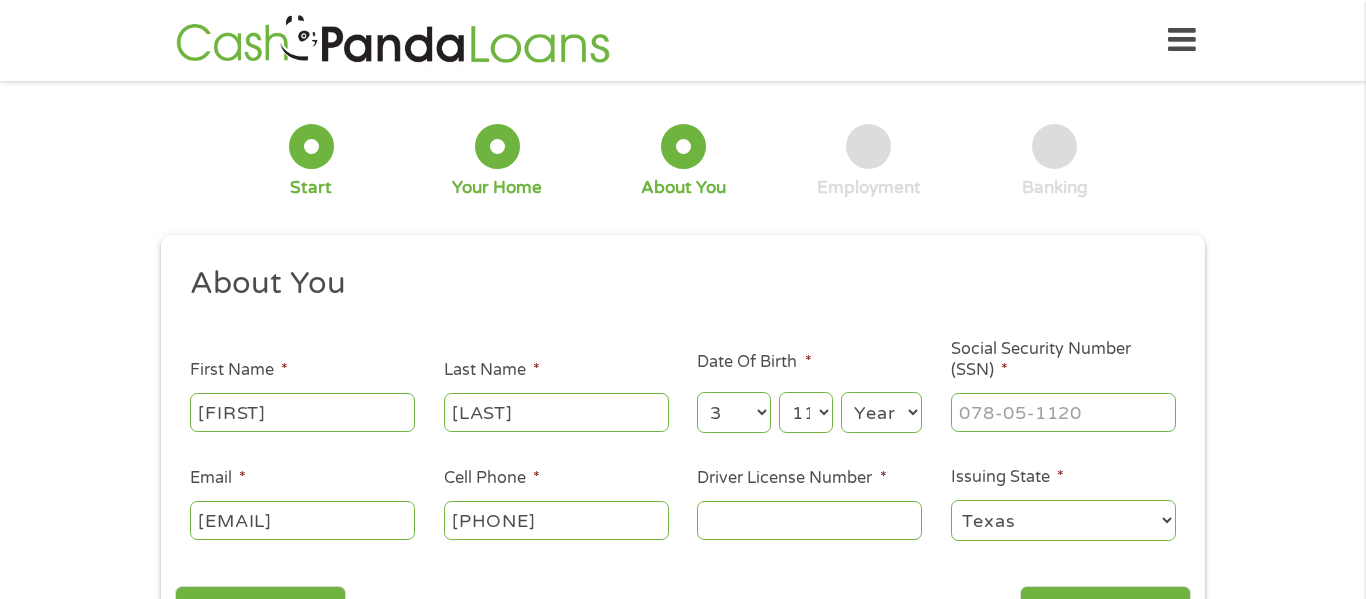 click on "Day 1 2 3 4 5 6 7 8 9 10 11 12 13 14 15 16 17 18 19 20 21 22 23 24 25 26 27 28 29 30 31" at bounding box center (806, 412) 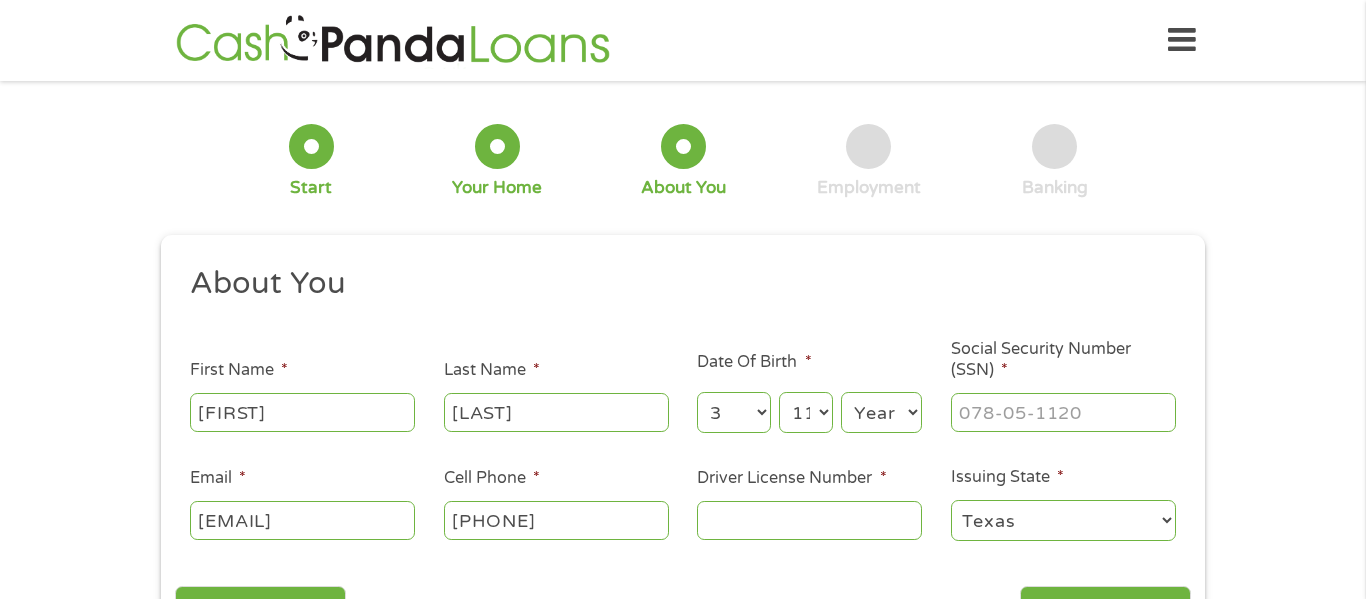 select on "1944" 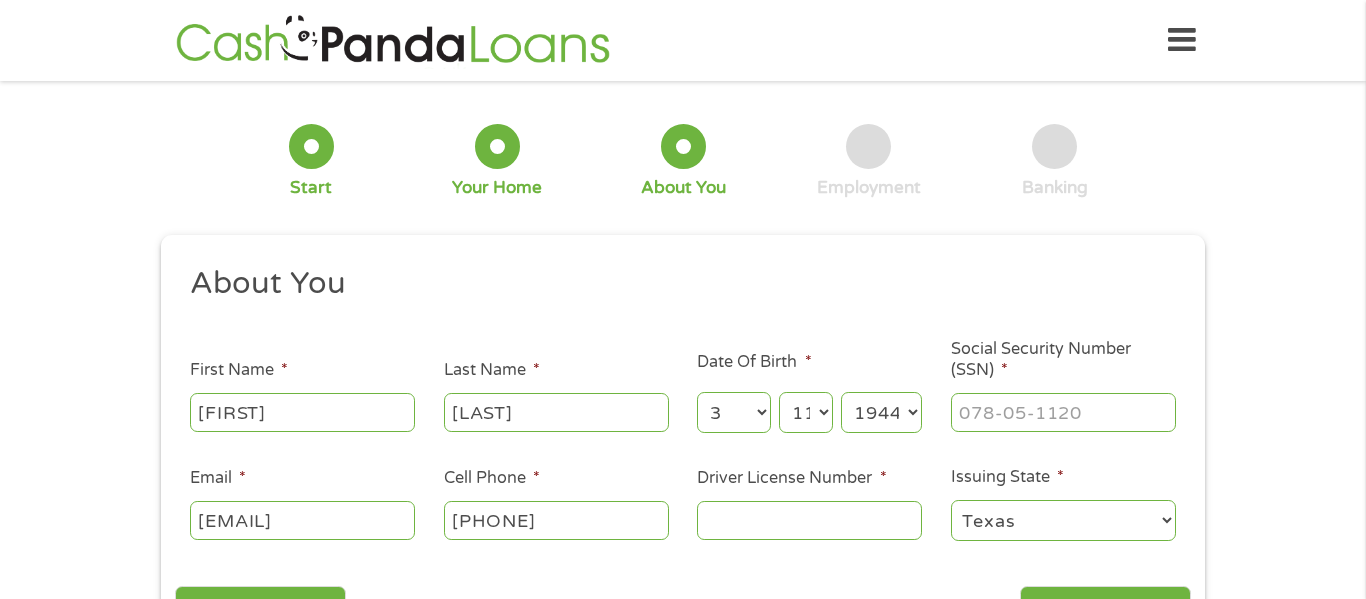 click on "Year 2007 2006 2005 2004 2003 2002 2001 2000 1999 1998 1997 1996 1995 1994 1993 1992 1991 1990 1989 1988 1987 1986 1985 1984 1983 1982 1981 1980 1979 1978 1977 1976 1975 1974 1973 1972 1971 1970 1969 1968 1967 1966 1965 1964 1963 1962 1961 1960 1959 1958 1957 1956 1955 1954 1953 1952 1951 1950 1949 1948 1947 1946 1945 1944 1943 1942 1941 1940 1939 1938 1937 1936 1935 1934 1933 1932 1931 1930 1929 1928 1927 1926 1925 1924 1923 1922 1921 1920" at bounding box center (881, 412) 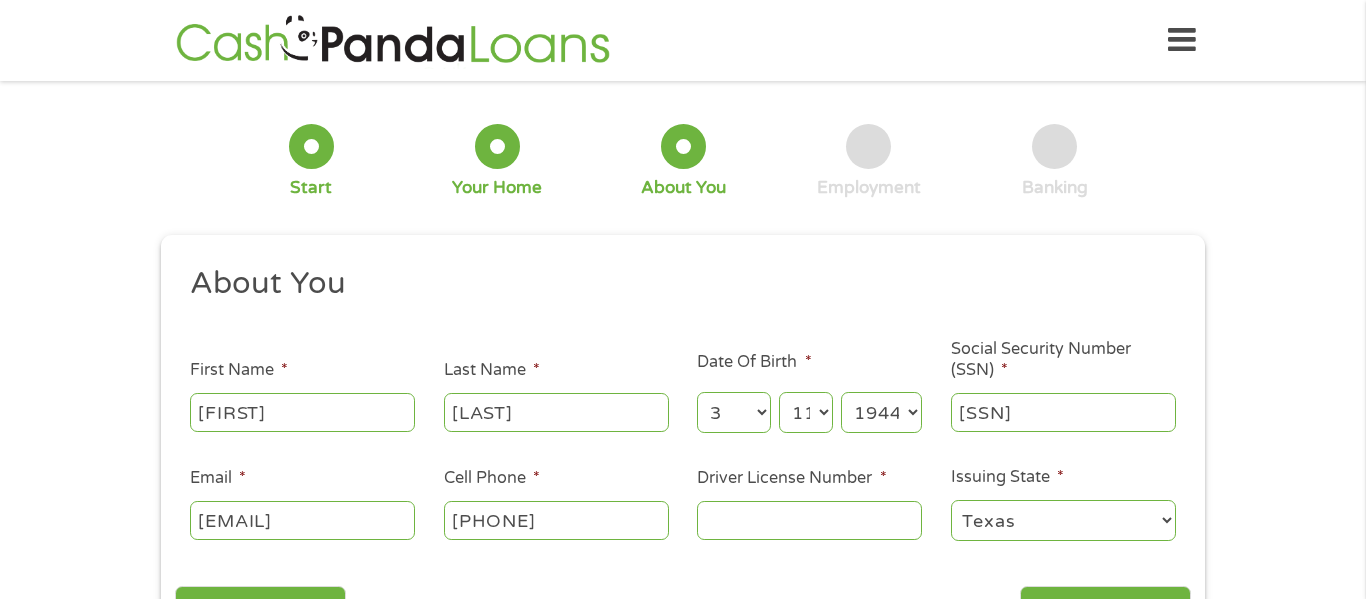 type on "[SSN]" 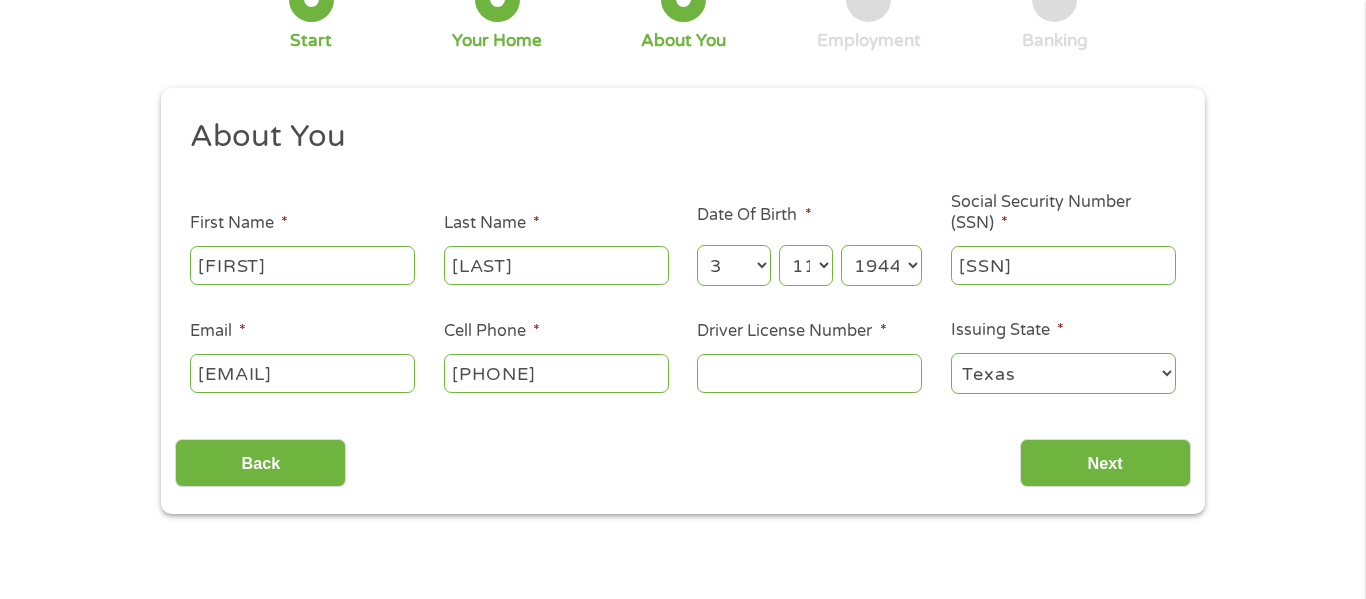 scroll, scrollTop: 148, scrollLeft: 0, axis: vertical 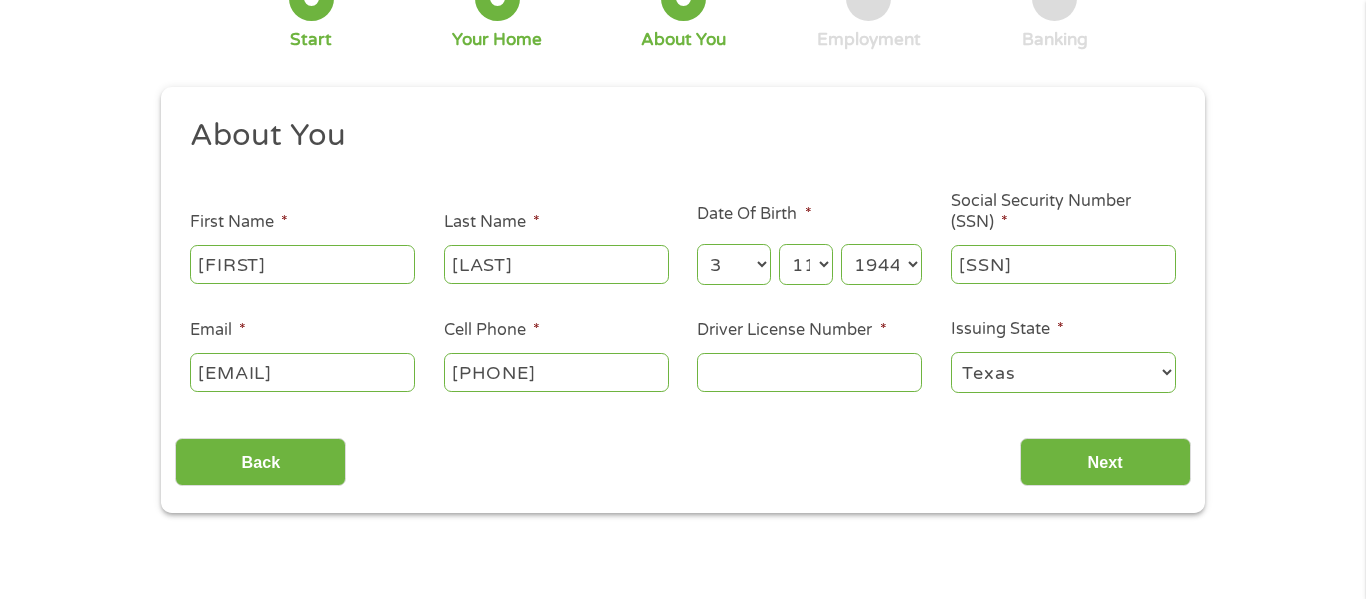 click on "Driver License Number *" at bounding box center [809, 372] 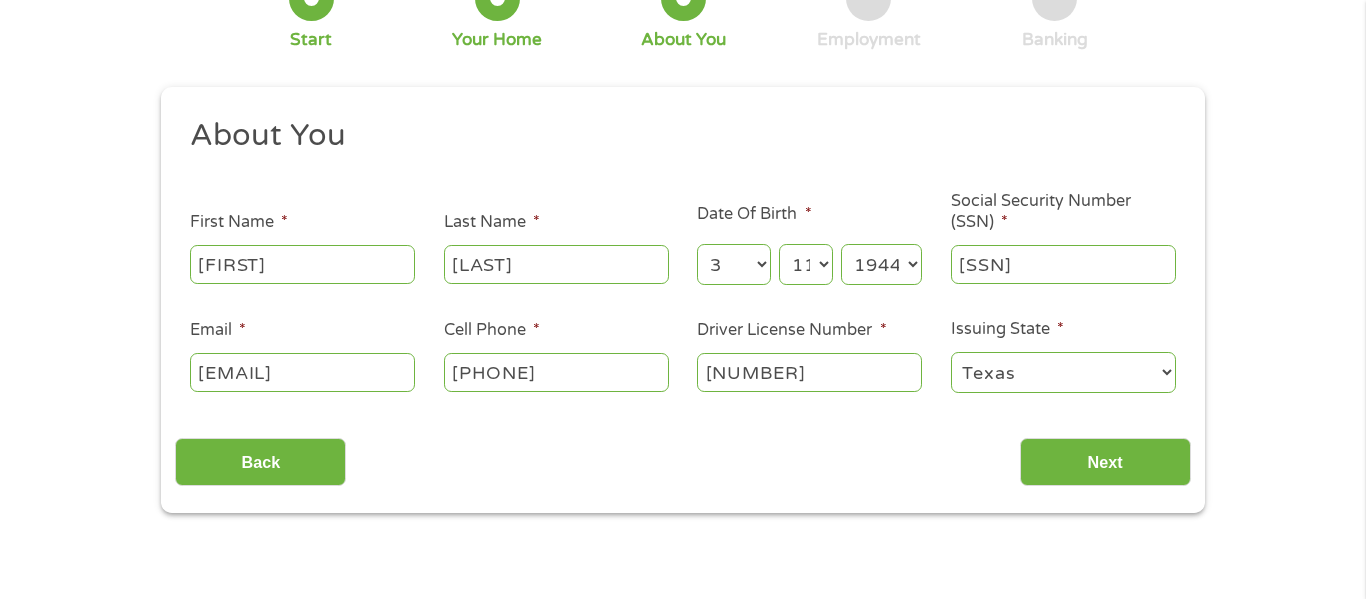 type on "[NUMBER]" 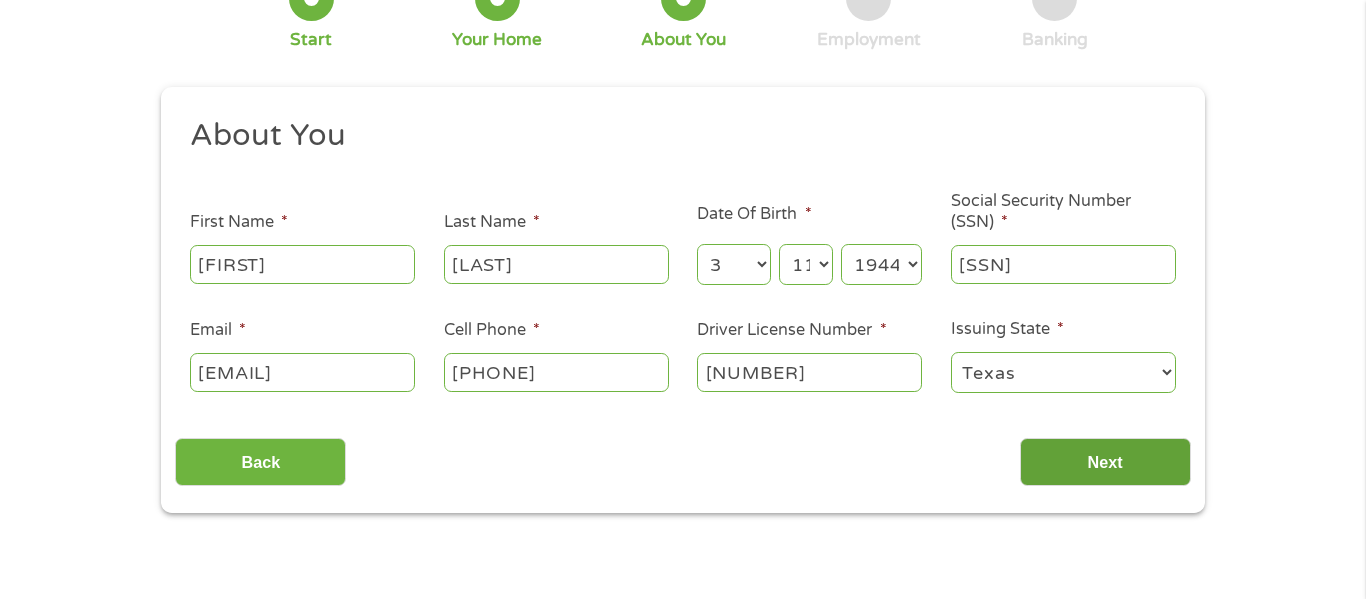 click on "Next" at bounding box center (1105, 462) 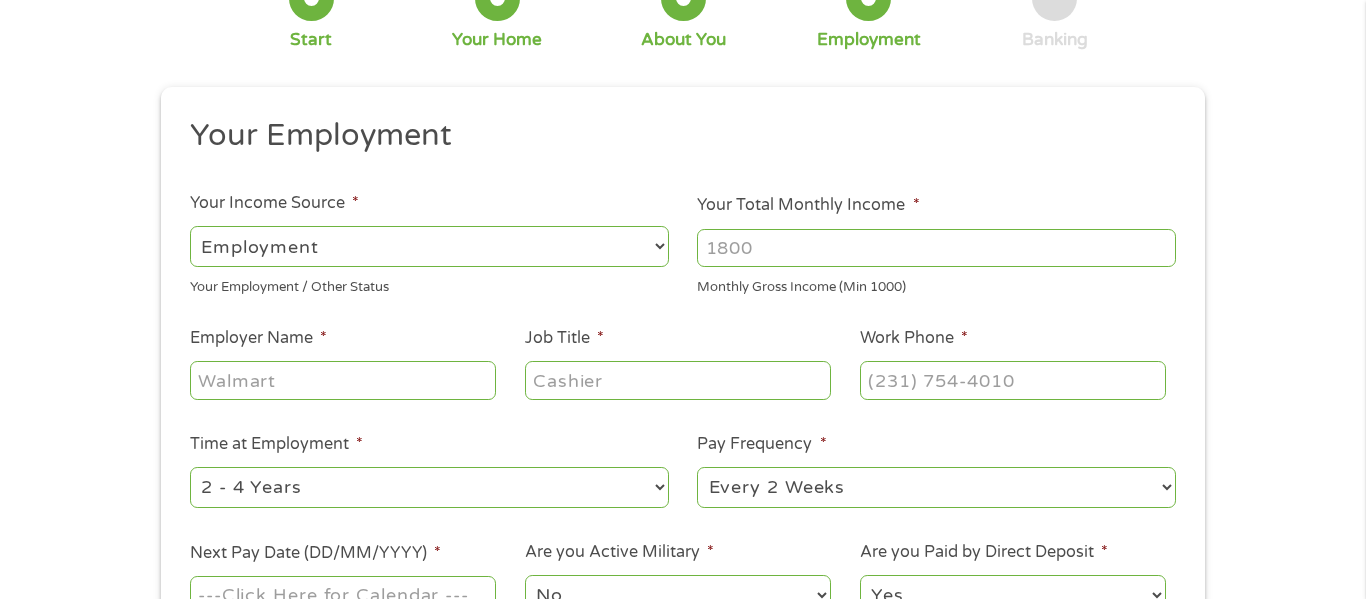 scroll, scrollTop: 8, scrollLeft: 8, axis: both 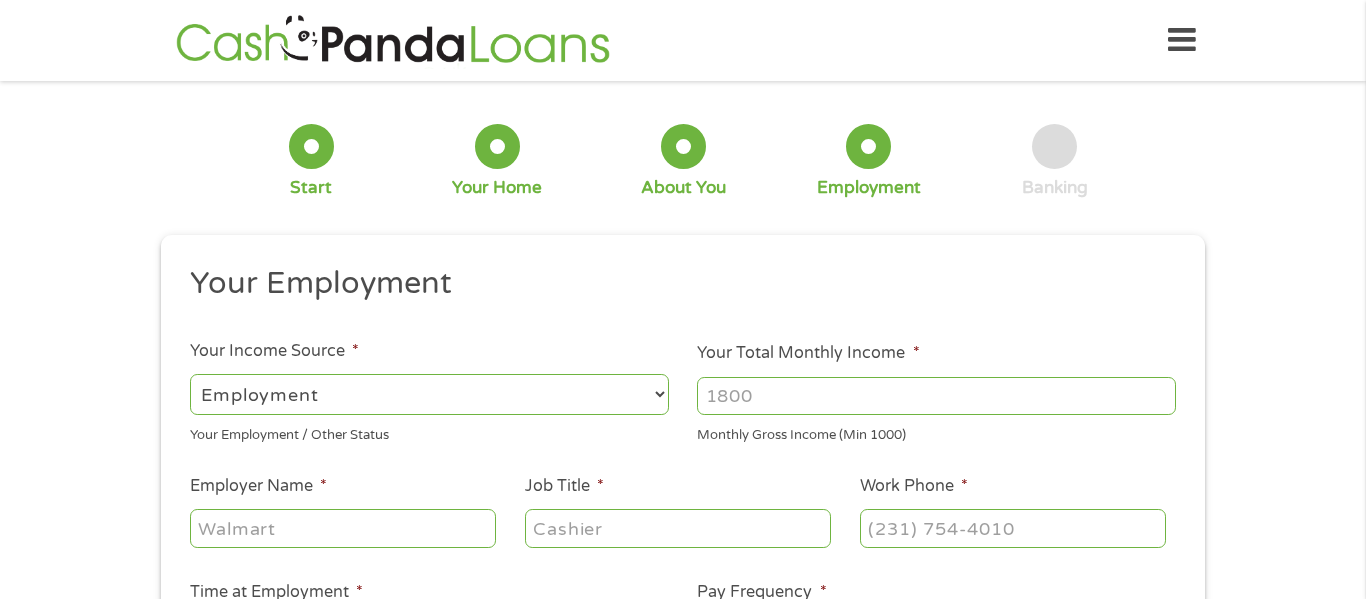 click on "--- Choose one --- Employment Self Employed Benefits" at bounding box center (429, 394) 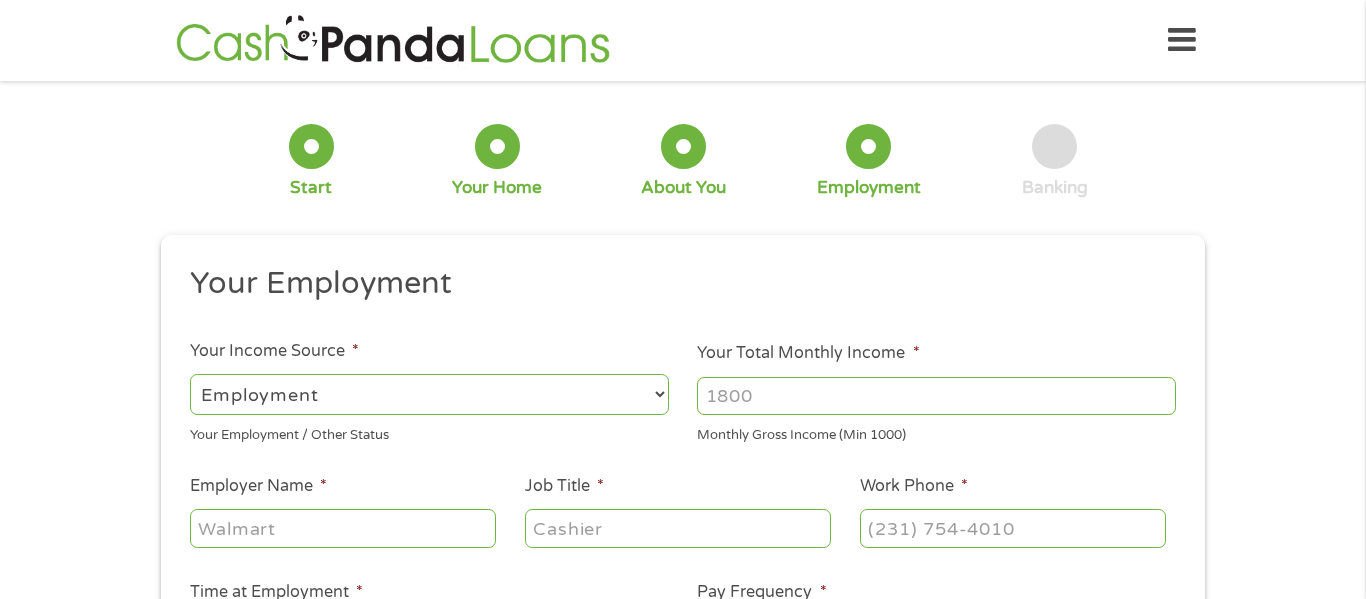 select on "benefits" 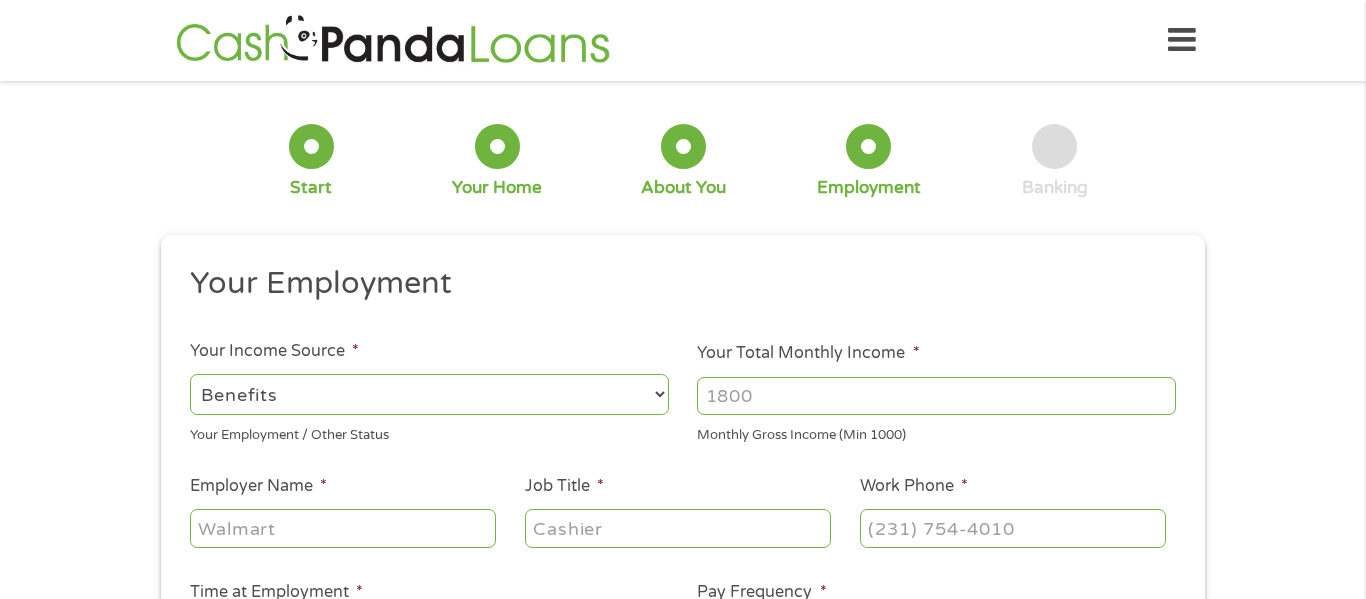 click on "--- Choose one --- Employment Self Employed Benefits" at bounding box center [429, 394] 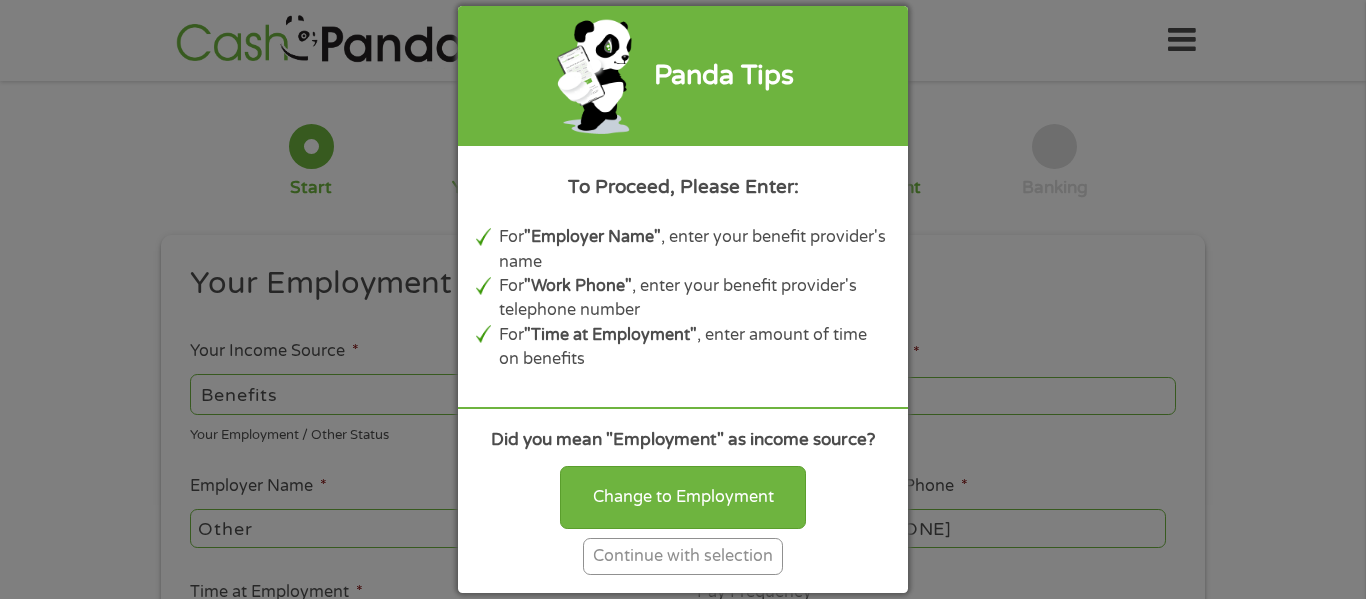 click on "Continue with selection" at bounding box center (683, 556) 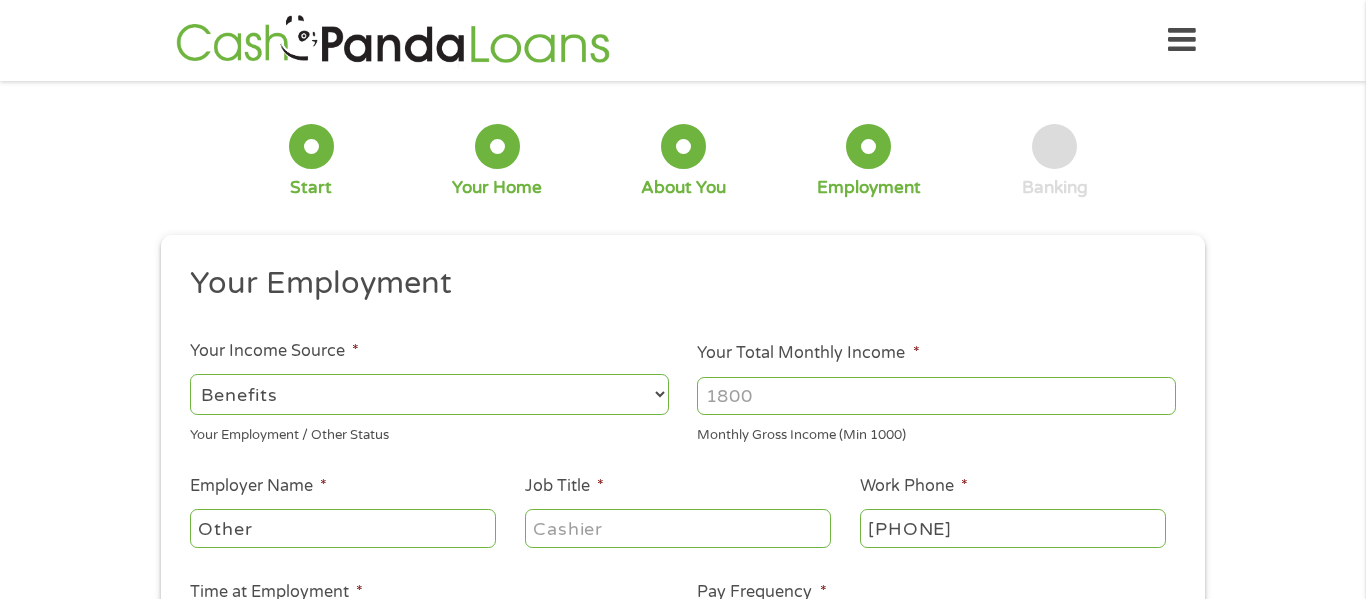 click on "Your Total Monthly Income *" at bounding box center (936, 396) 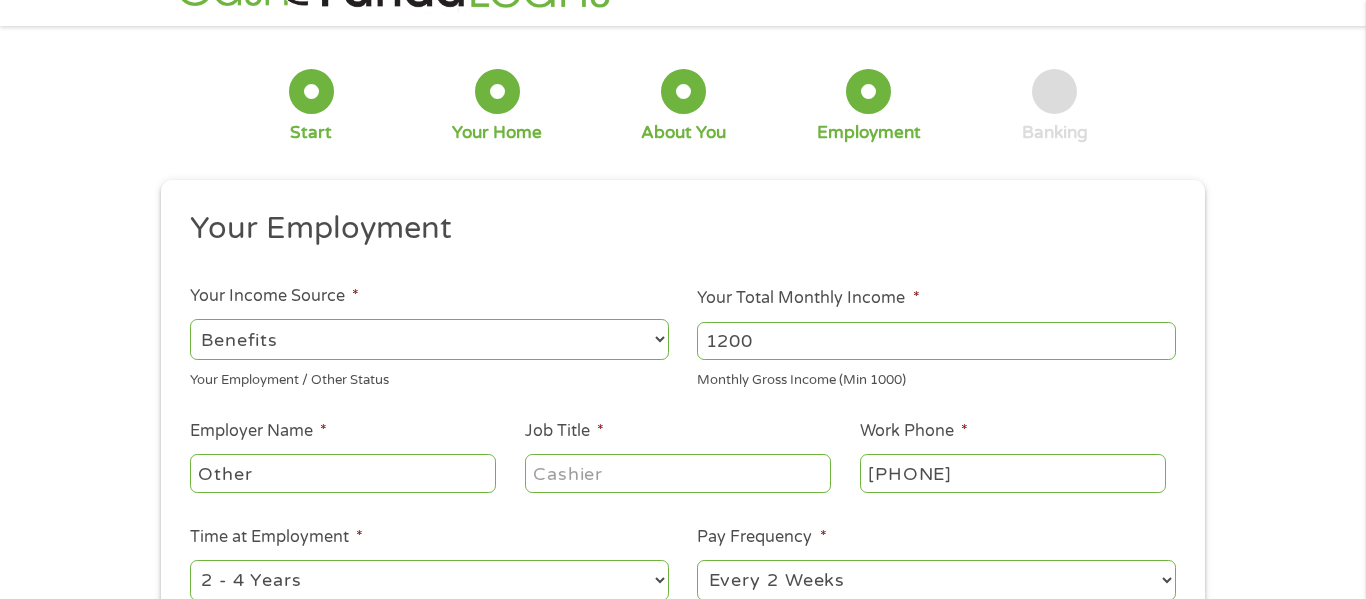 scroll, scrollTop: 144, scrollLeft: 0, axis: vertical 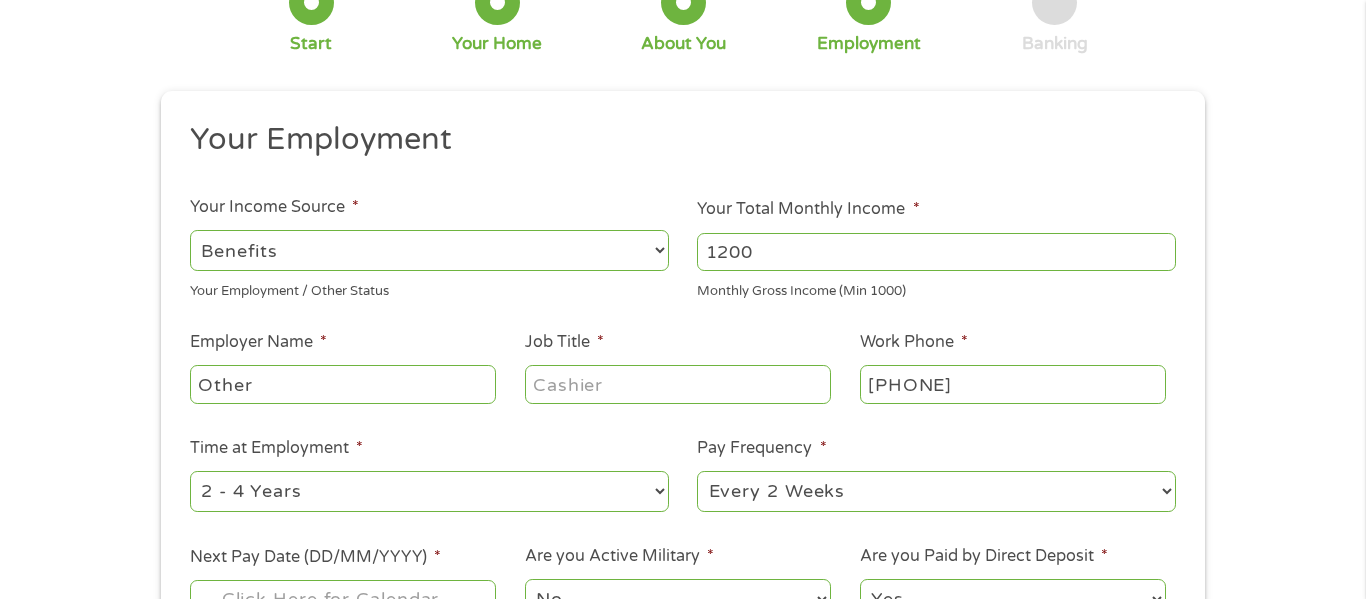 type on "1200" 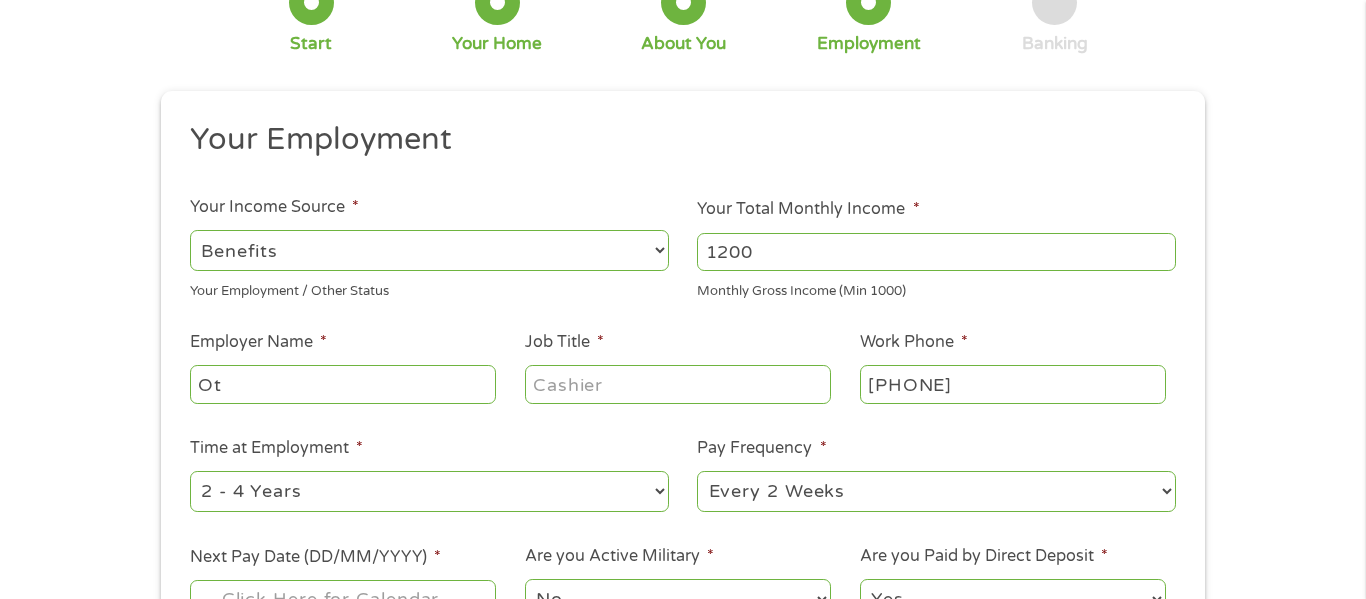 type on "O" 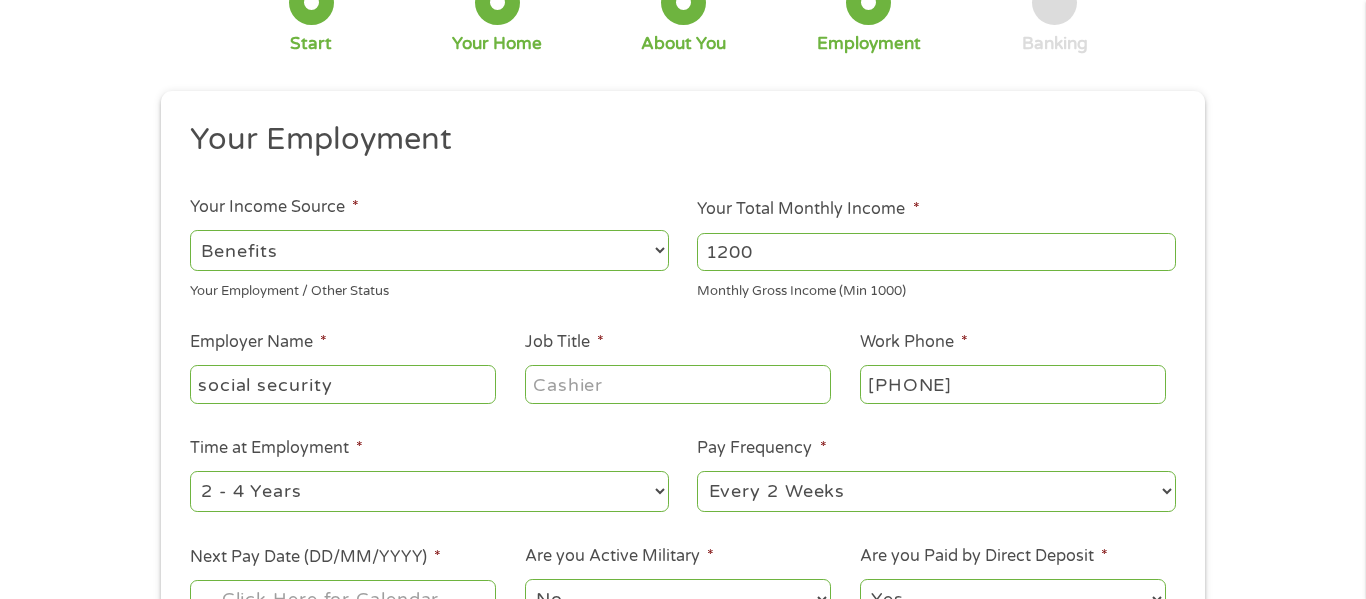 type on "social security" 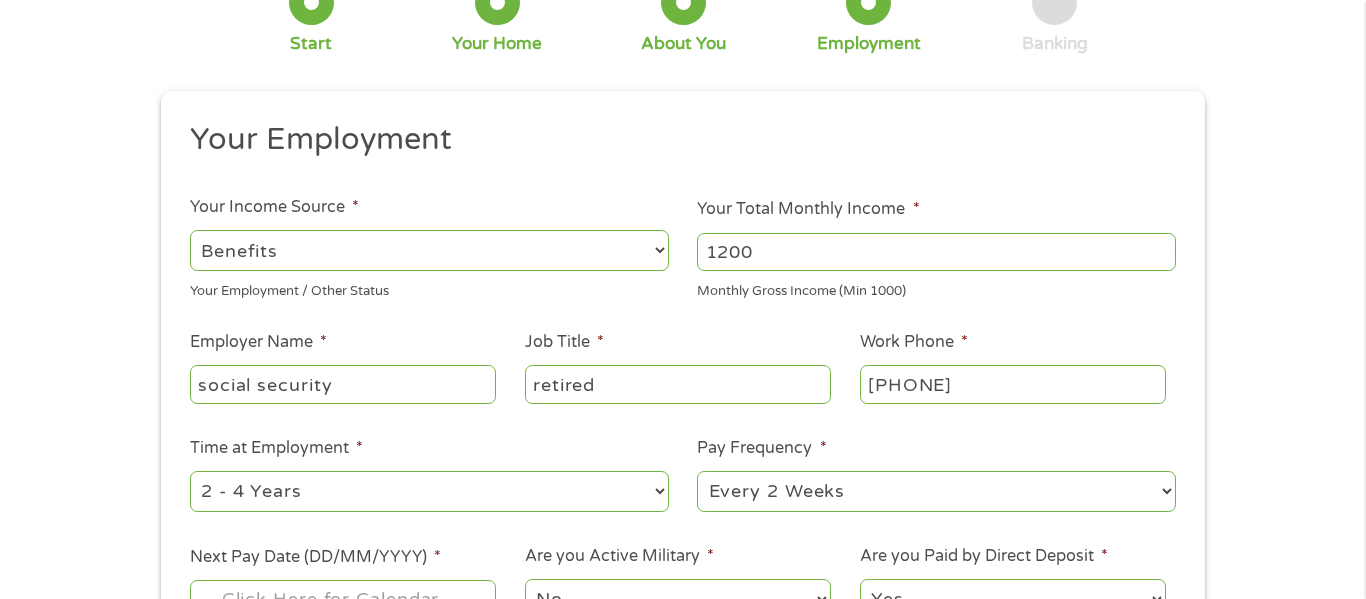 type on "retired" 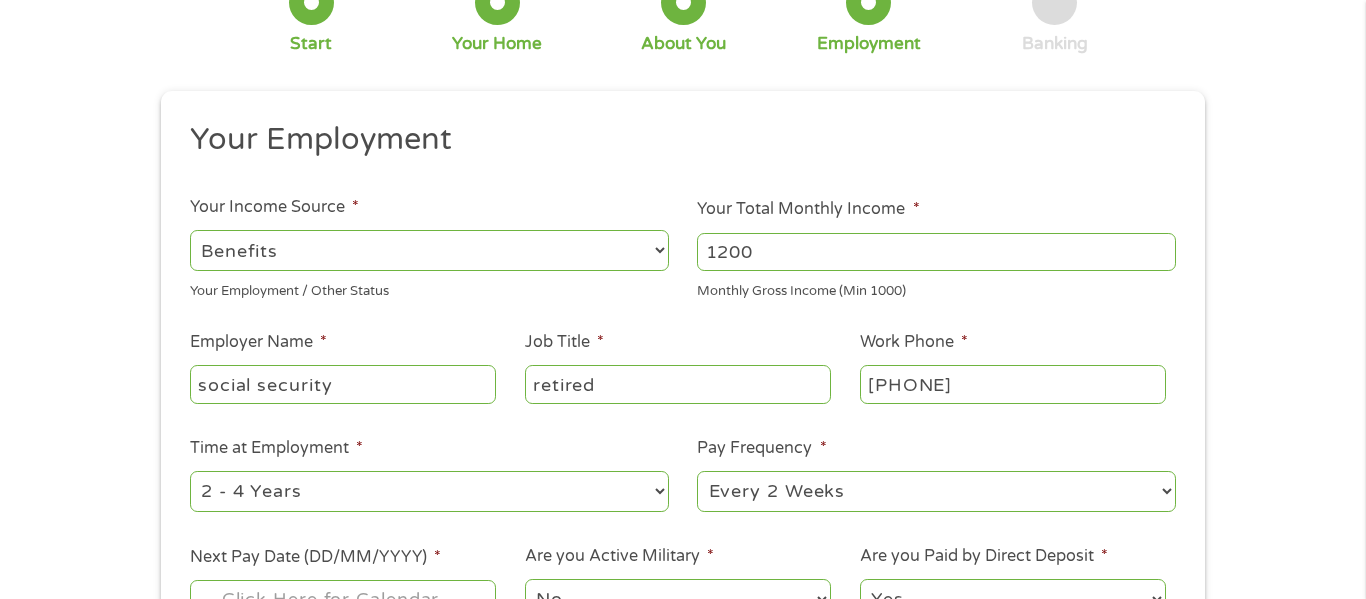 type on "[PHONE]" 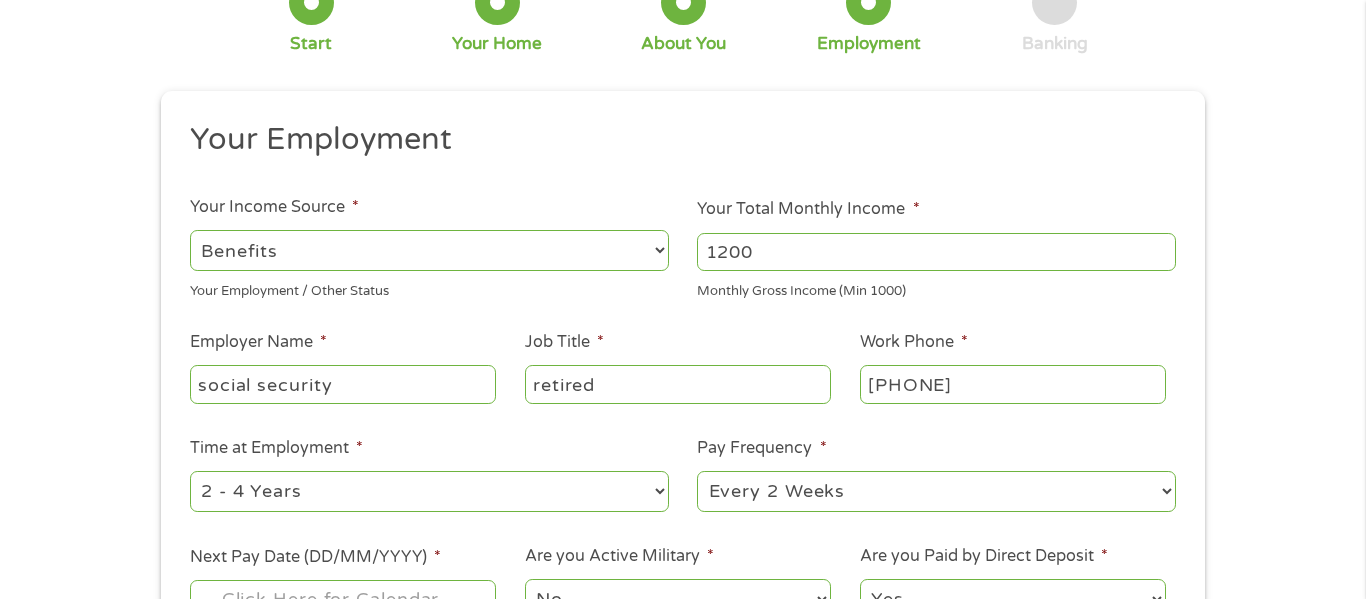 click on "--- Choose one --- 1 Year or less 1 - 2 Years 2 - 4 Years Over 4 Years" at bounding box center (429, 491) 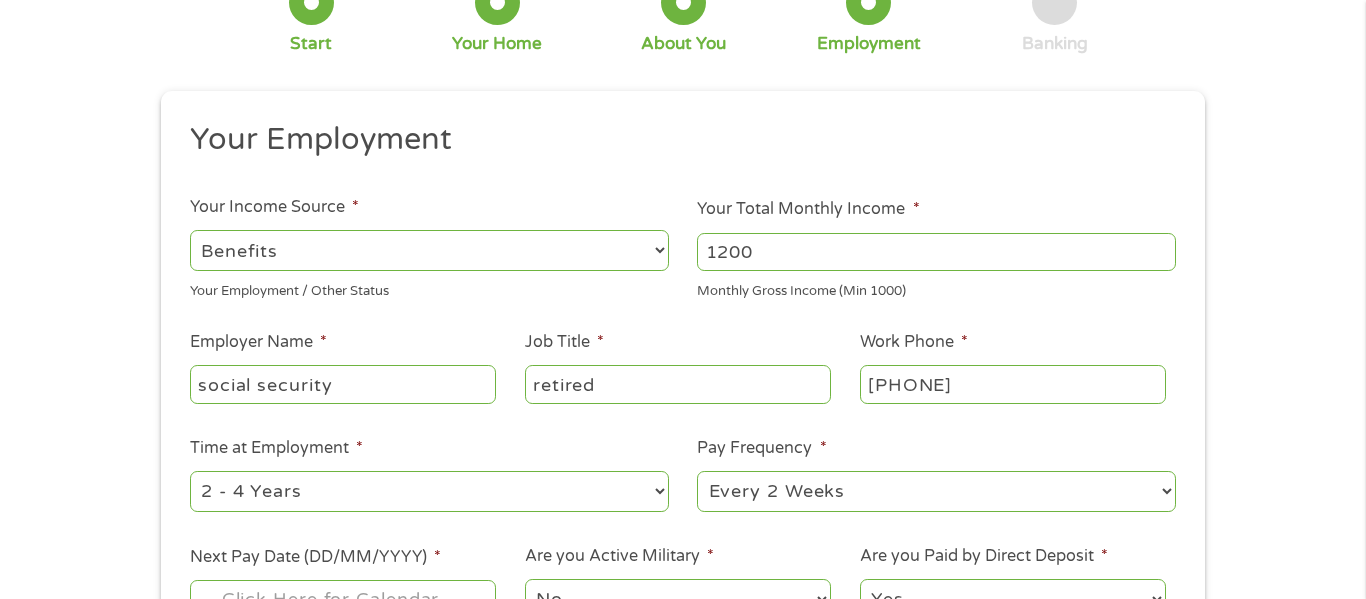 select on "60months" 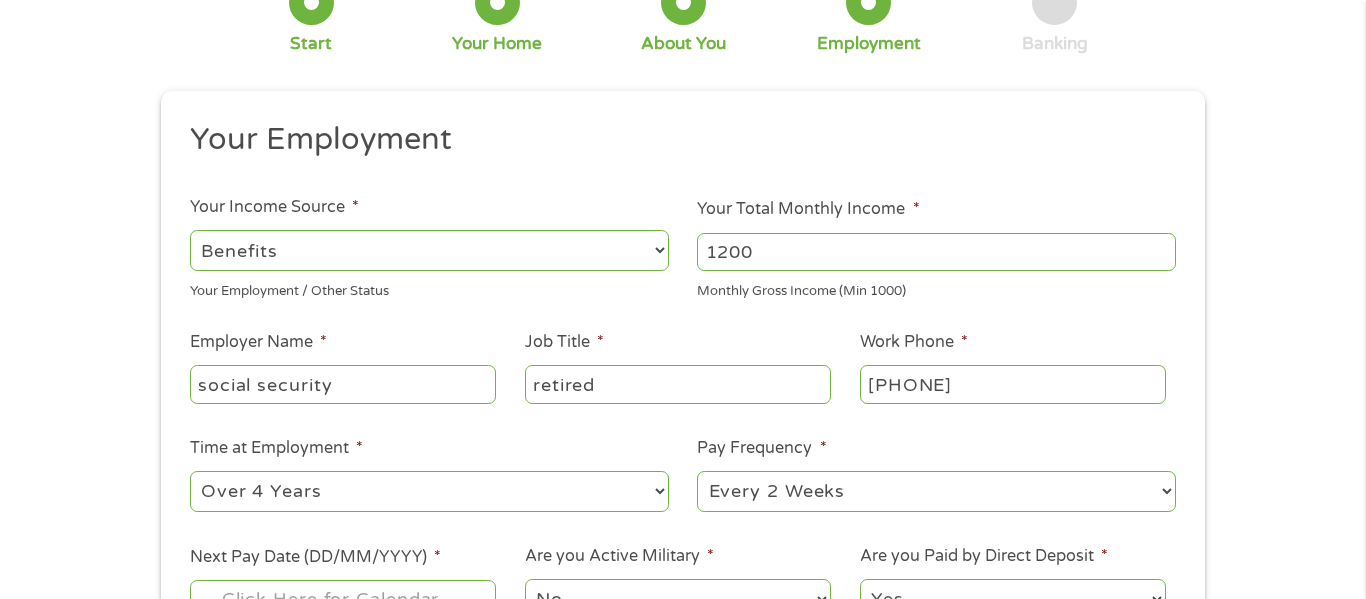 click on "--- Choose one --- 1 Year or less 1 - 2 Years 2 - 4 Years Over 4 Years" at bounding box center (429, 491) 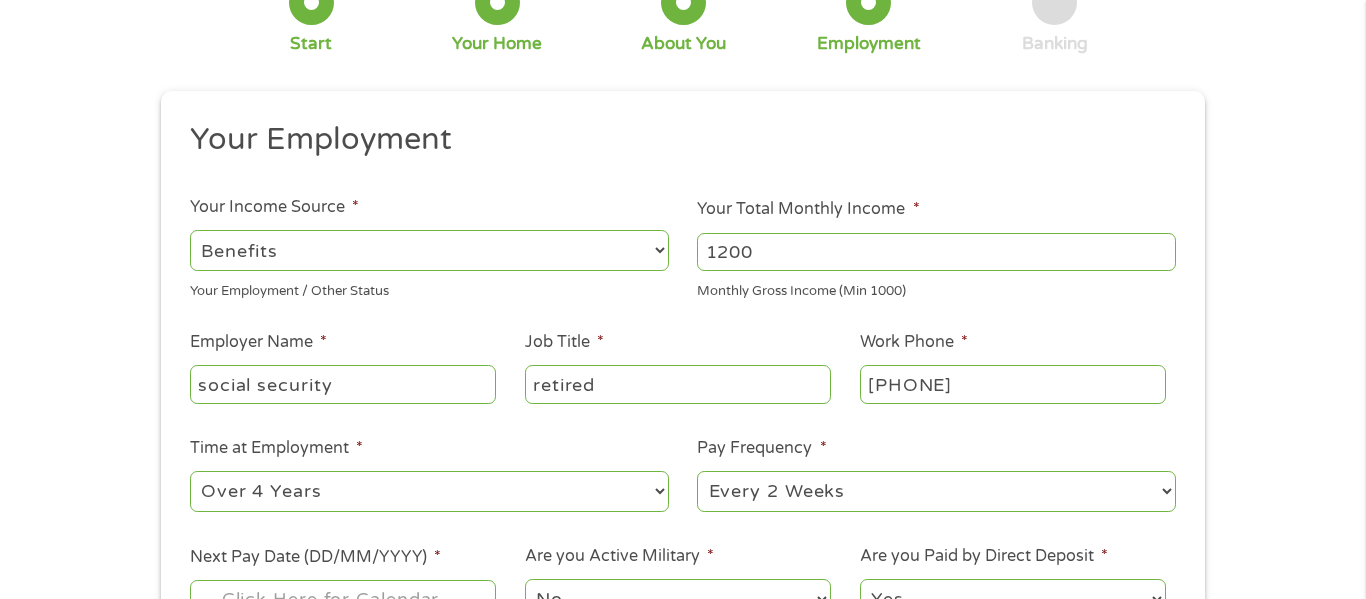 click on "--- Choose one --- Every 2 Weeks Every Week Monthly Semi-Monthly" at bounding box center [936, 491] 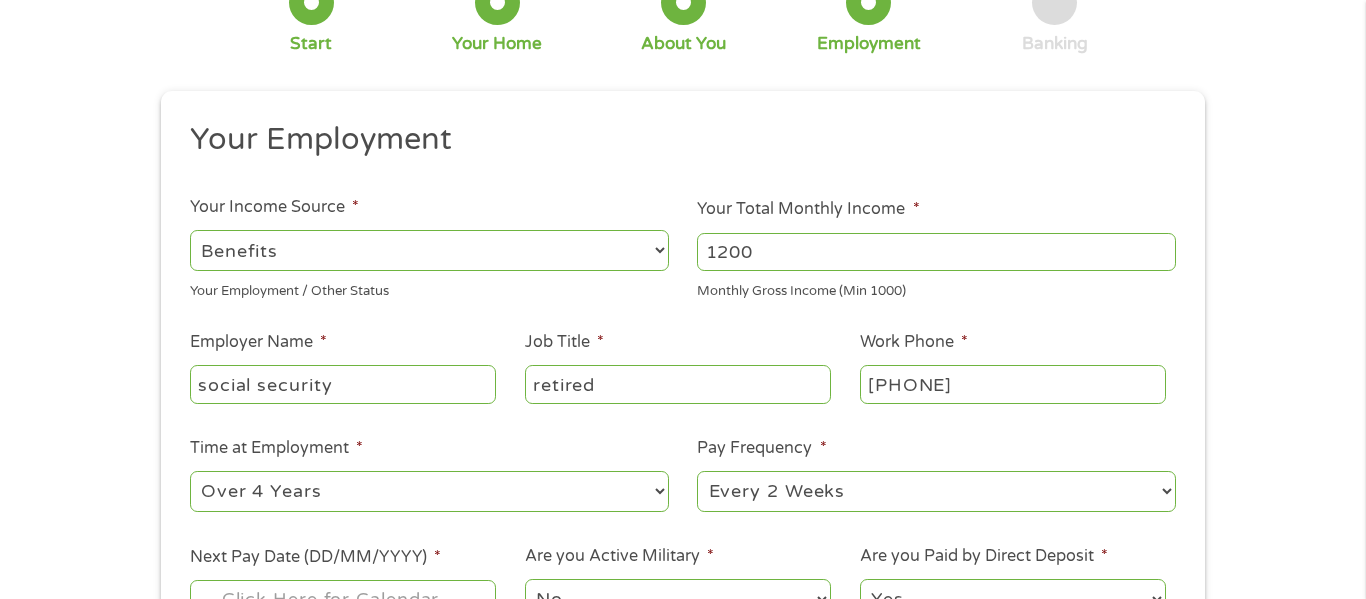 select on "monthly" 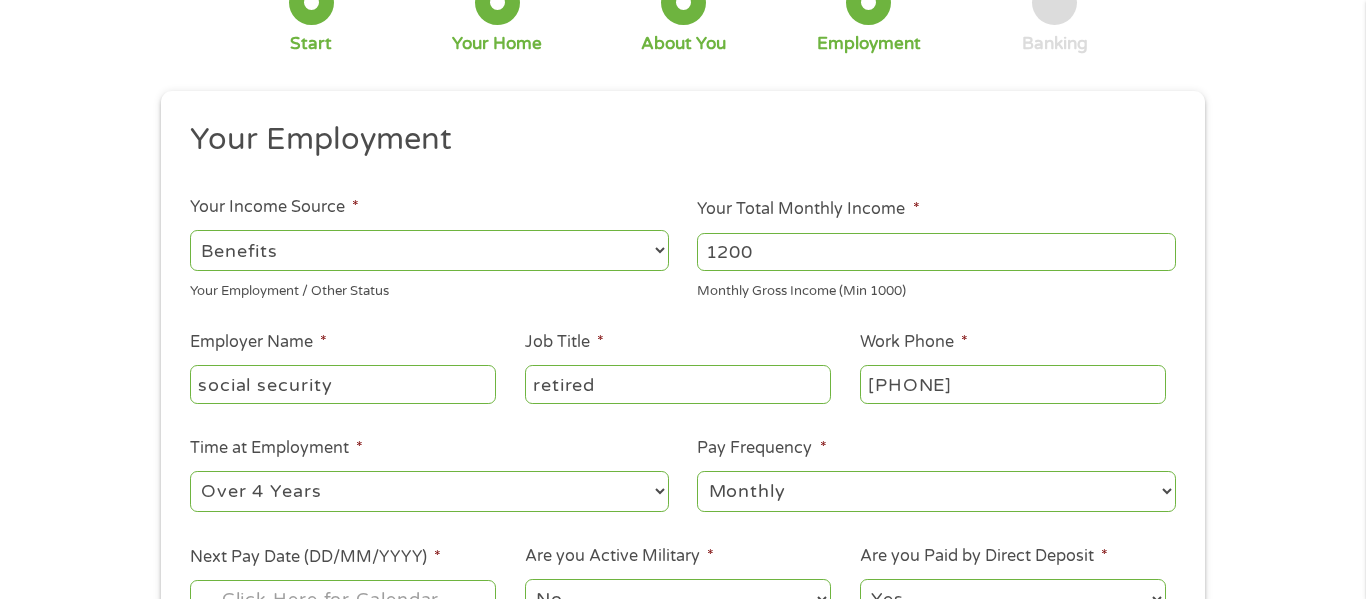 click on "--- Choose one --- Every 2 Weeks Every Week Monthly Semi-Monthly" at bounding box center [936, 491] 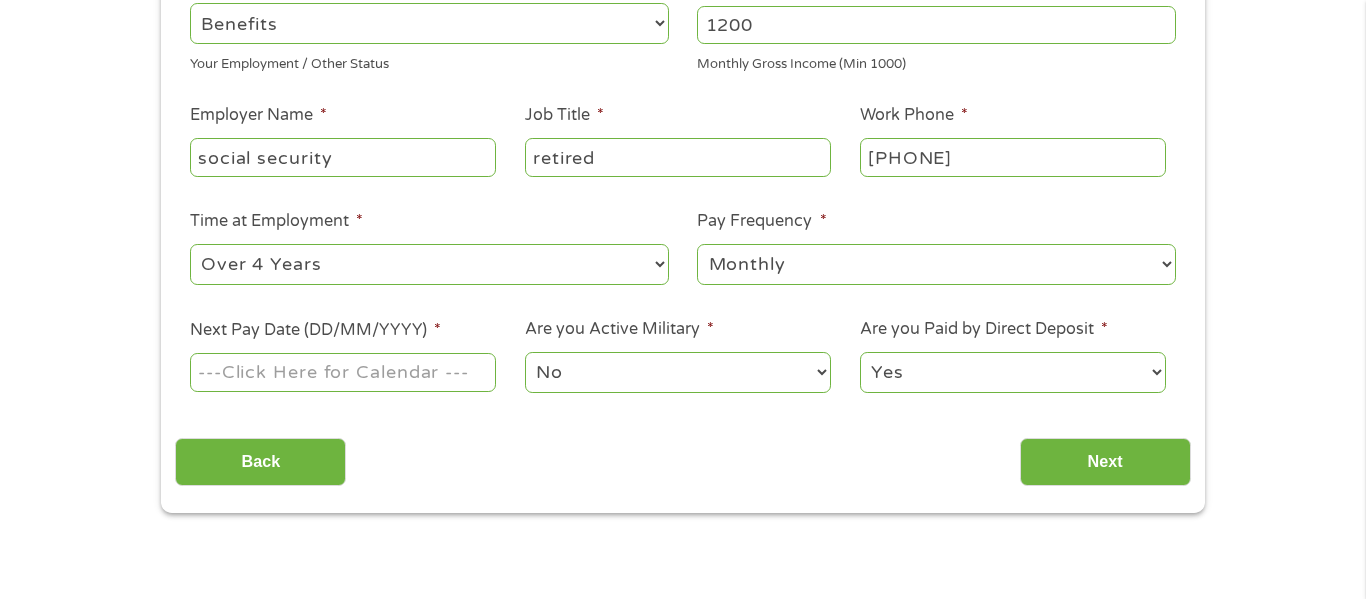 scroll, scrollTop: 383, scrollLeft: 0, axis: vertical 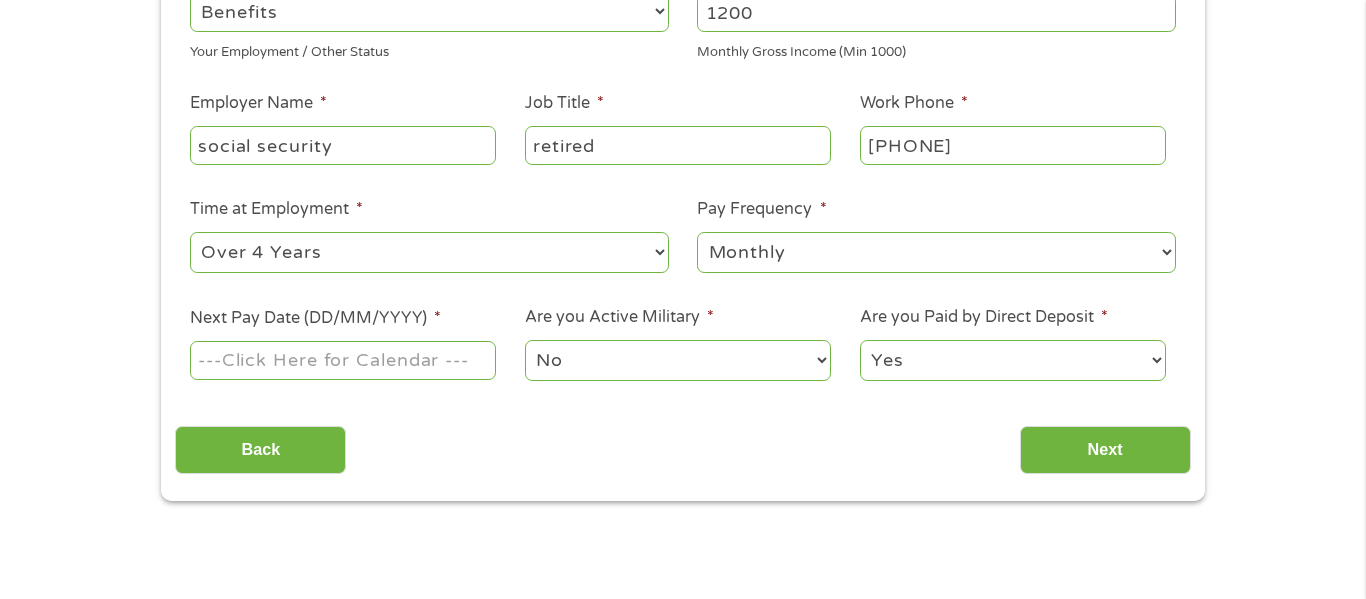 click on "Next Pay Date (DD/MM/YYYY) *" at bounding box center [343, 360] 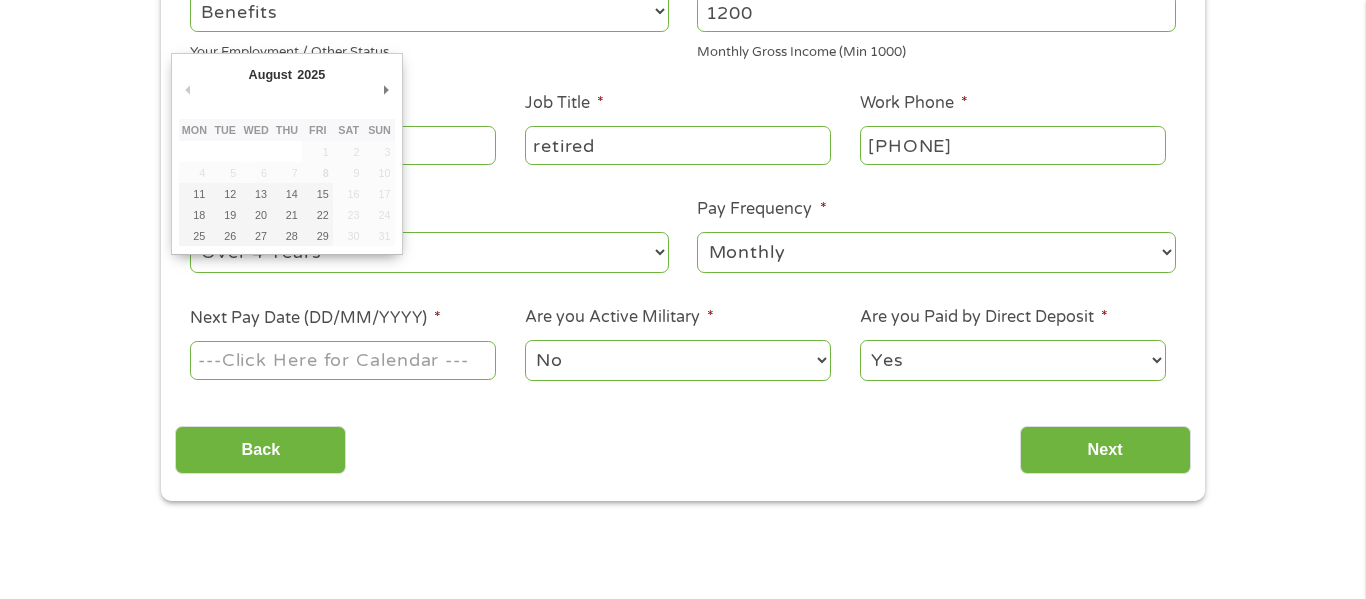 type on "20/08/2025" 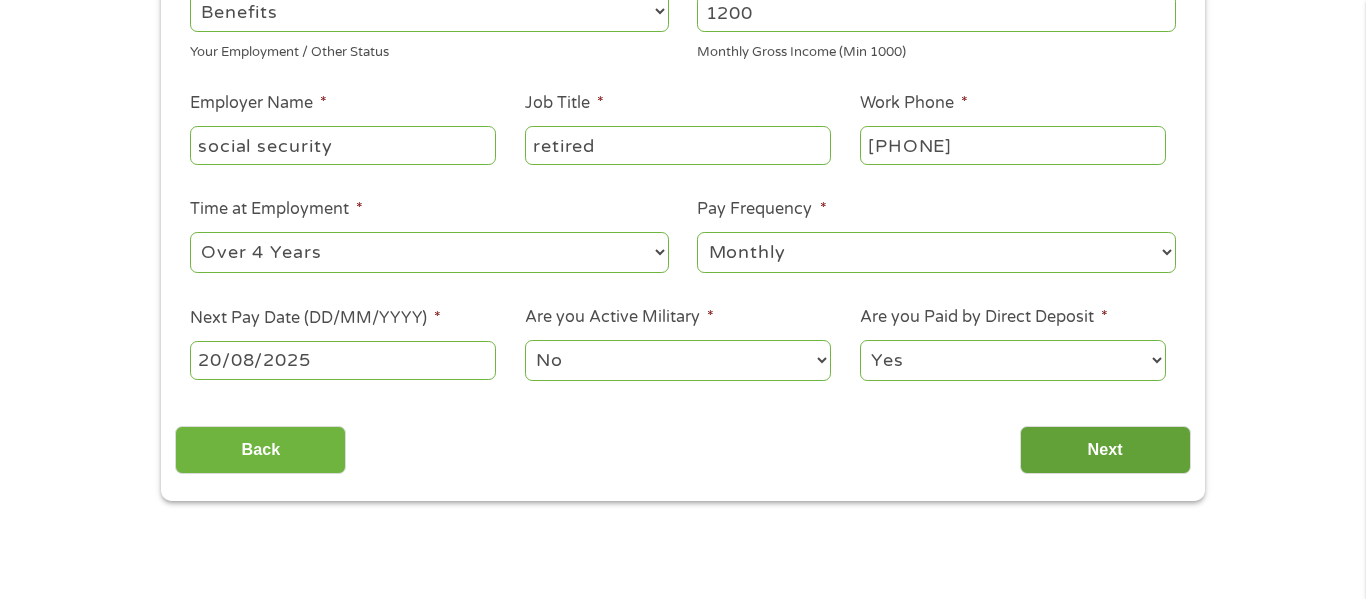 click on "Next" at bounding box center (1105, 450) 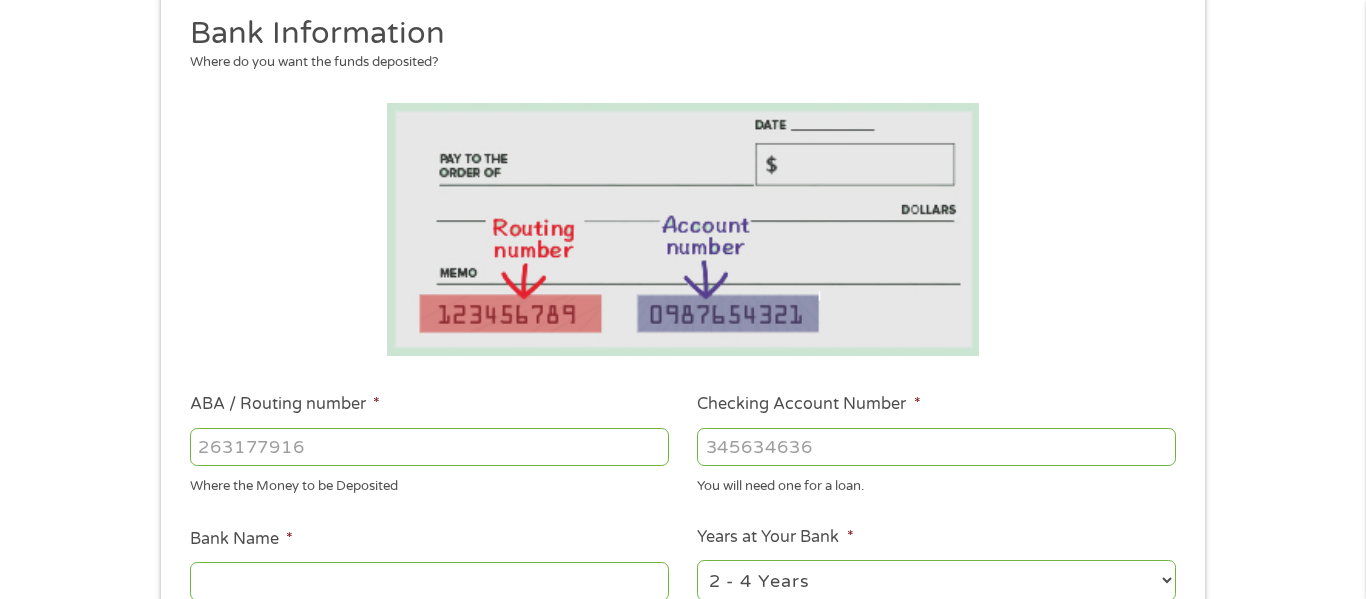 scroll, scrollTop: 8, scrollLeft: 8, axis: both 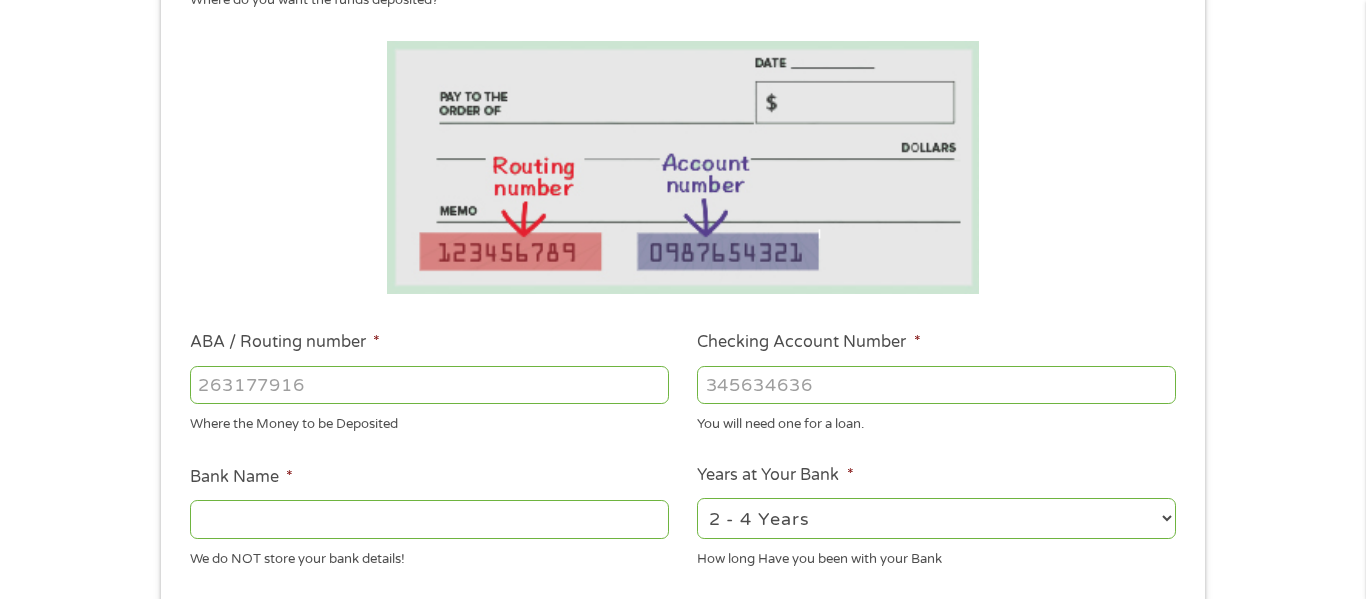 click on "ABA / Routing number *" at bounding box center [429, 385] 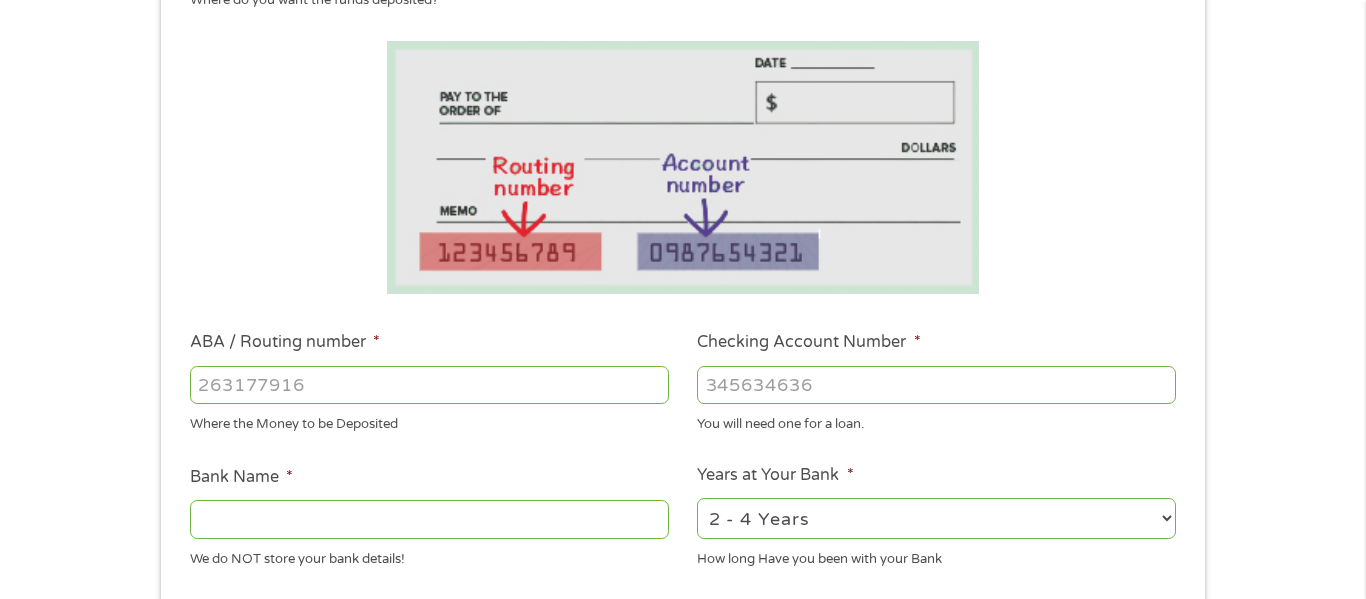 type on "[NUMBER]" 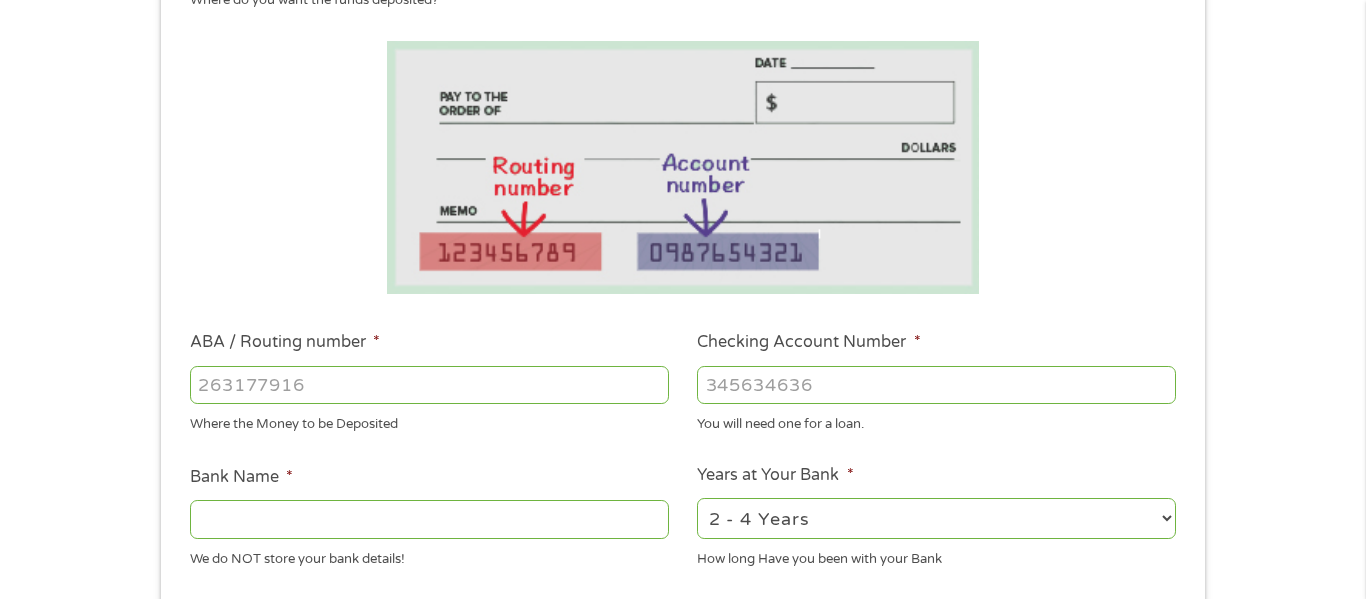 type on "GREEN DOT BANK" 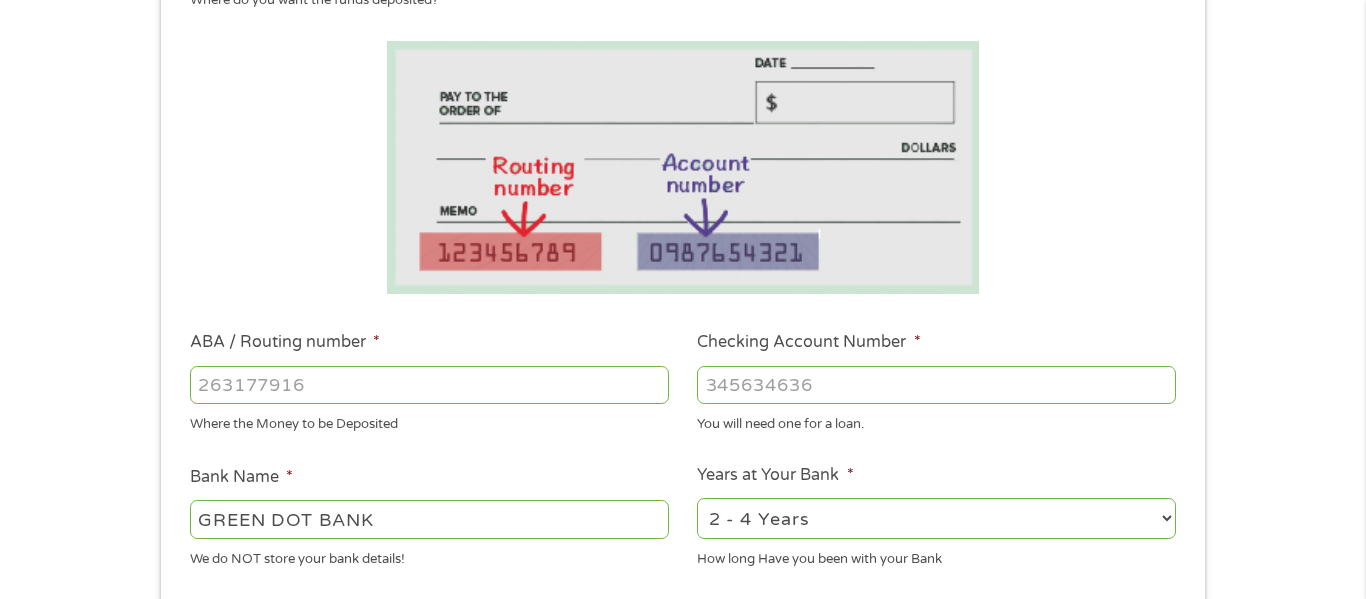 type on "[NUMBER]" 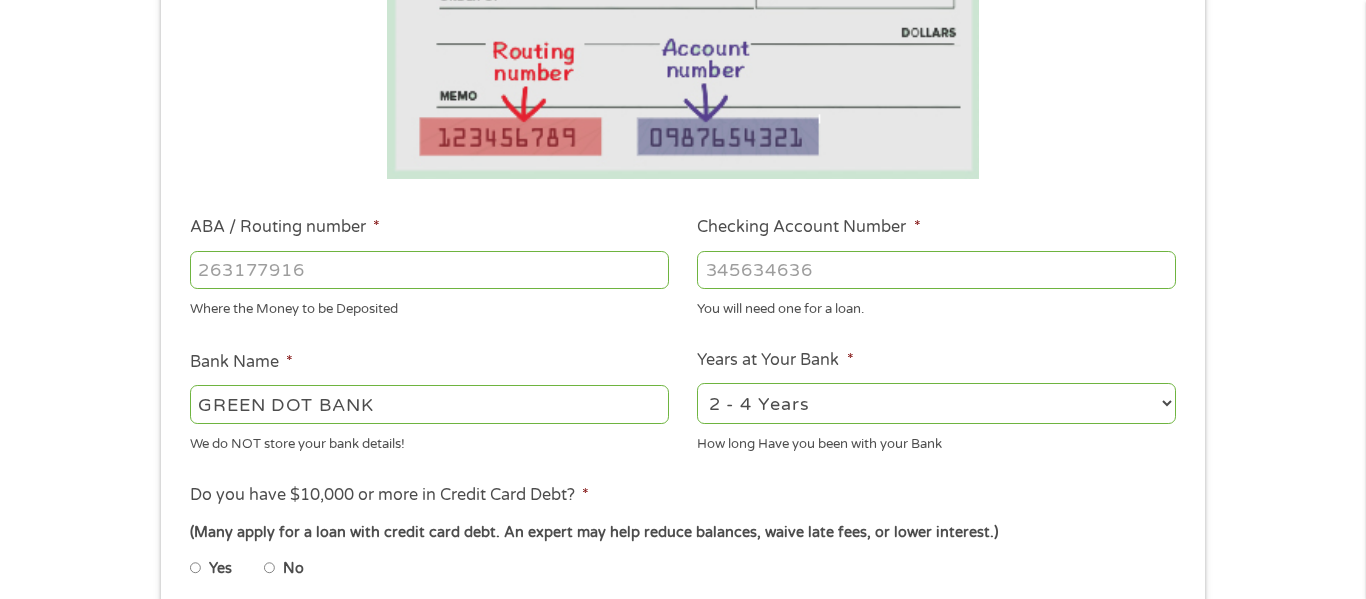scroll, scrollTop: 432, scrollLeft: 0, axis: vertical 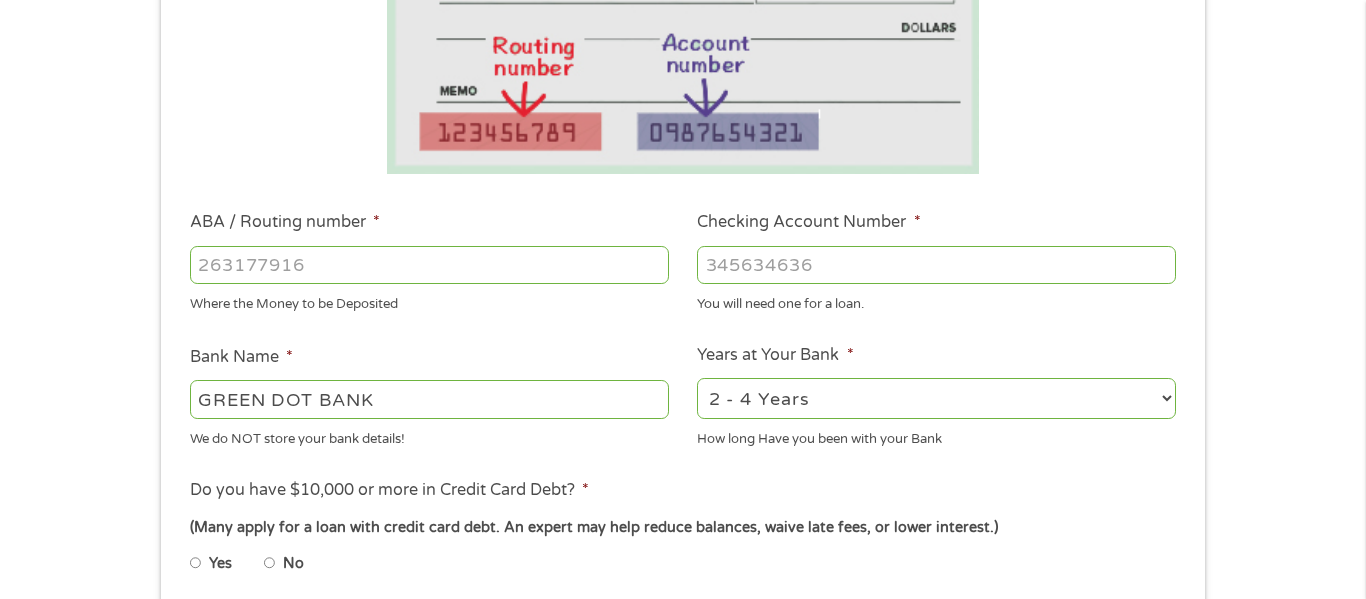type on "[NUMBER]" 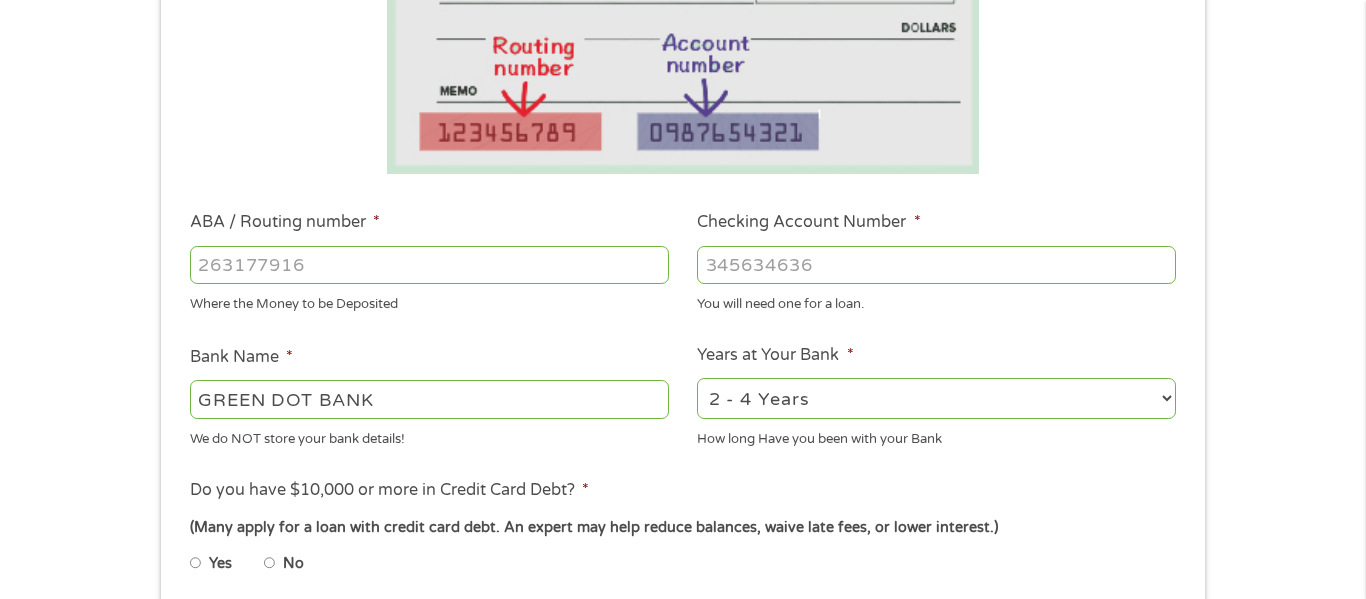click on "2 - 4 Years 6 - 12 Months 1 - 2 Years Over 4 Years" at bounding box center (936, 398) 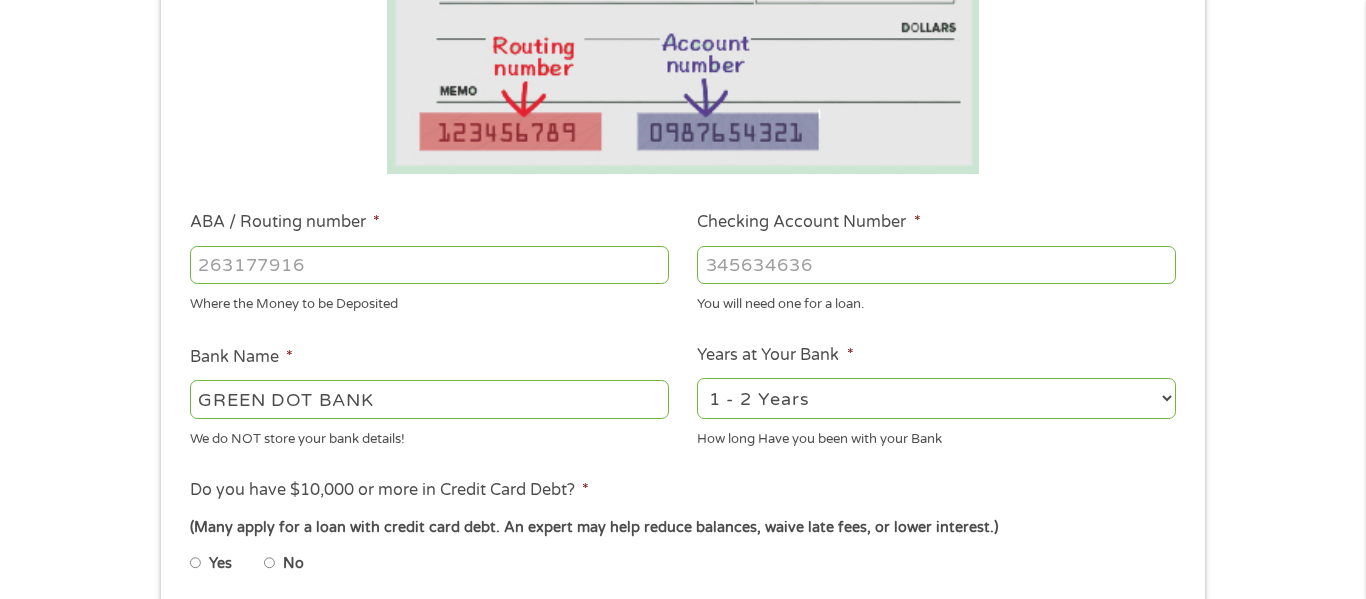 click on "2 - 4 Years 6 - 12 Months 1 - 2 Years Over 4 Years" at bounding box center [936, 398] 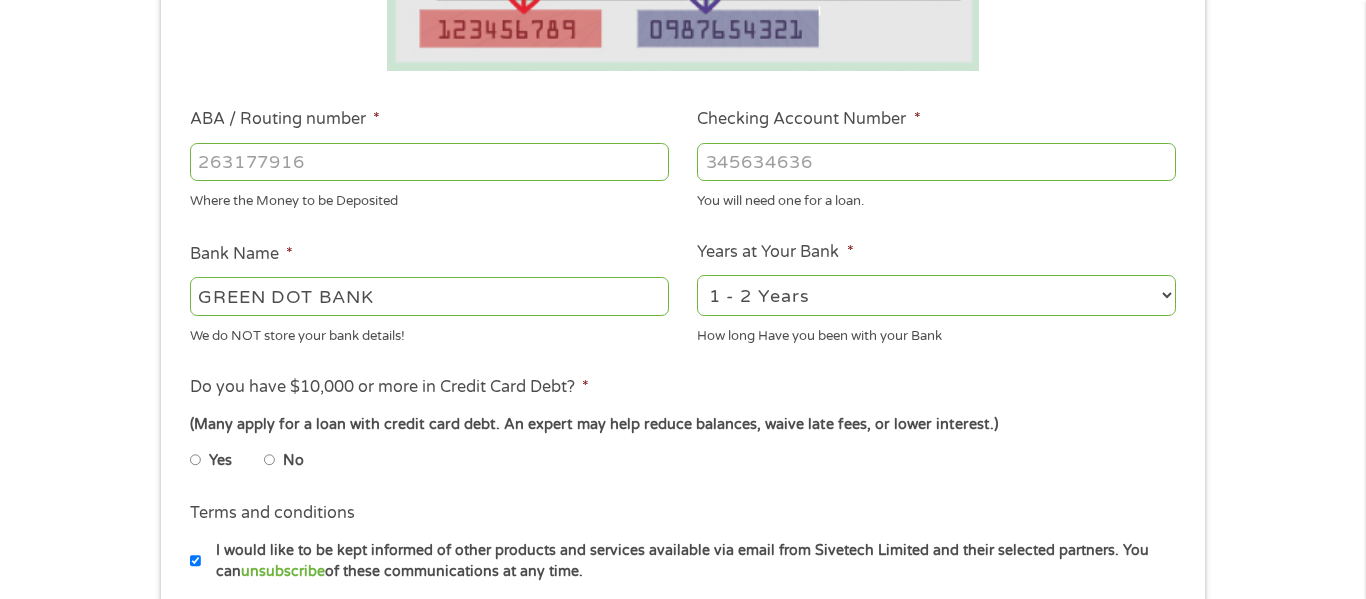 scroll, scrollTop: 536, scrollLeft: 0, axis: vertical 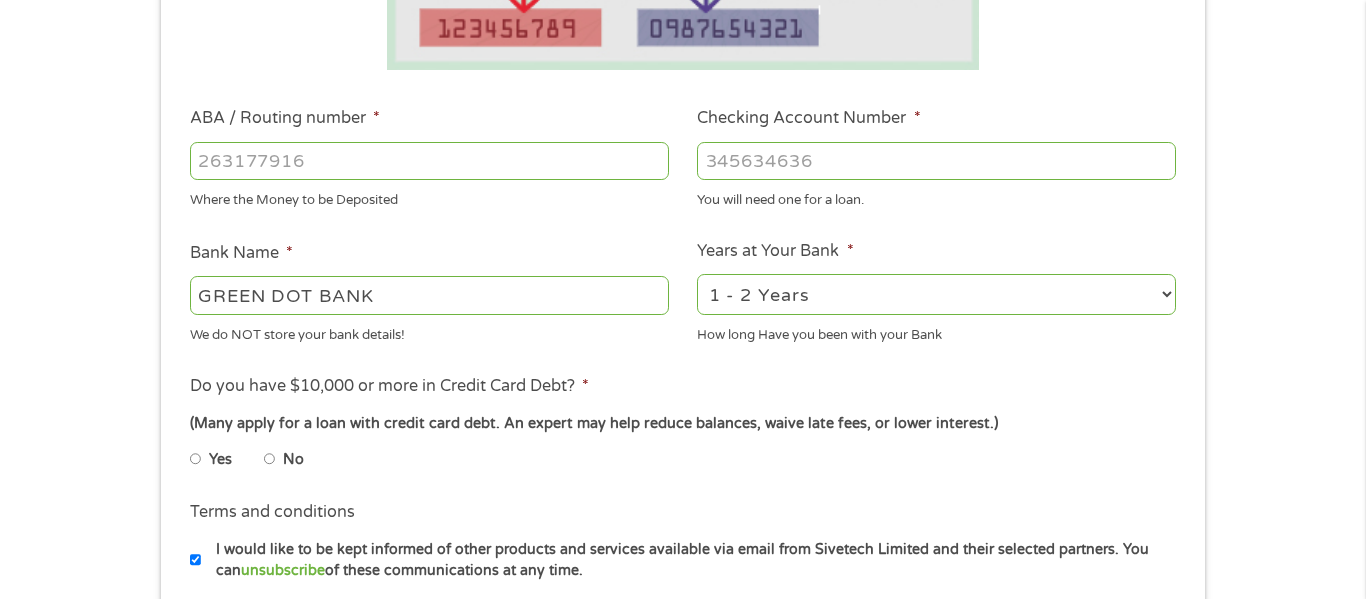 click on "No" at bounding box center [270, 459] 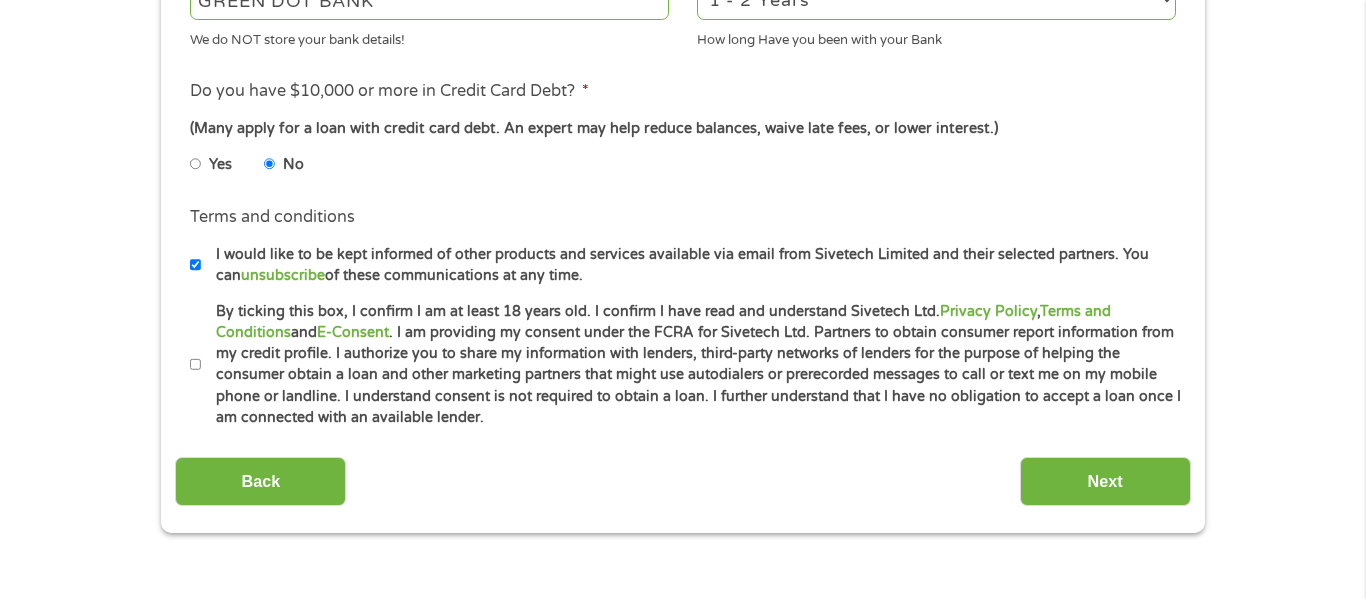 scroll, scrollTop: 832, scrollLeft: 0, axis: vertical 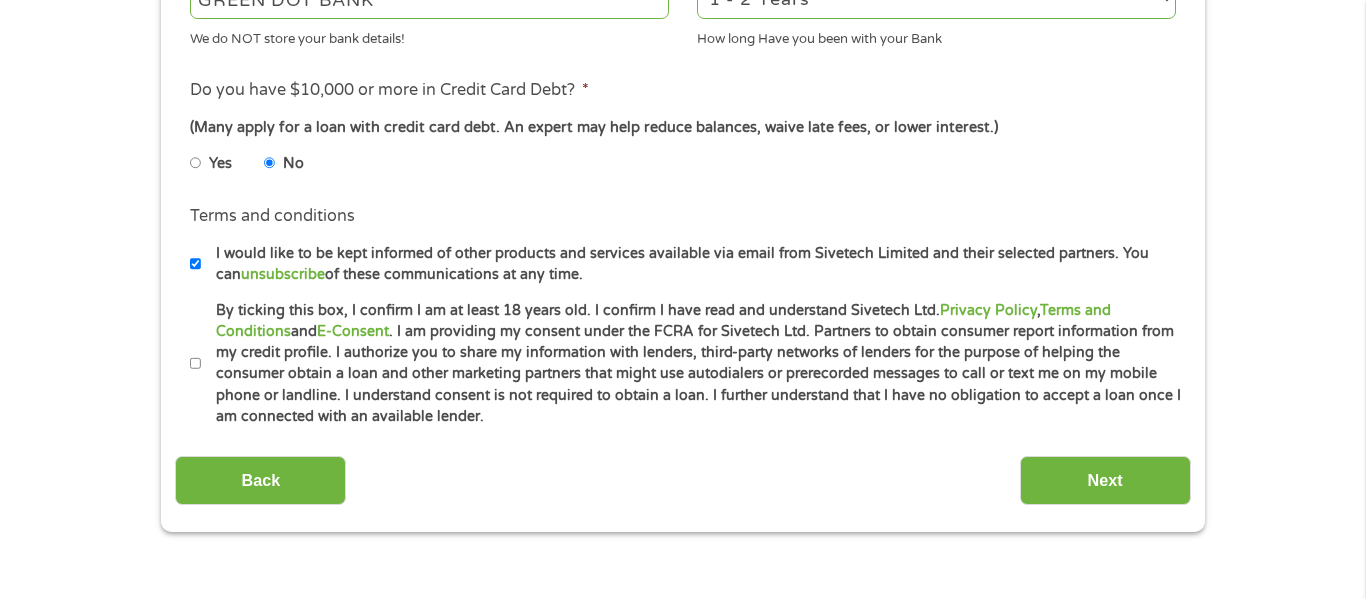 click on "By ticking this box, I confirm I am at least 18 years old. I confirm I have read and understand Sivetech Ltd.  Privacy Policy ,  Terms and Conditions  and  E-Consent . I am providing my consent under the FCRA for Sivetech Ltd. Partners to obtain consumer report information from my credit profile. I authorize you to share my information with lenders, third-party networks of lenders for the purpose of helping the consumer obtain a loan and other marketing partners that might use autodialers or prerecorded messages to call or text me on my mobile phone or landline. I understand consent is not required to obtain a loan. I further understand that I have no obligation to accept a loan once I am connected with an available lender." at bounding box center (196, 364) 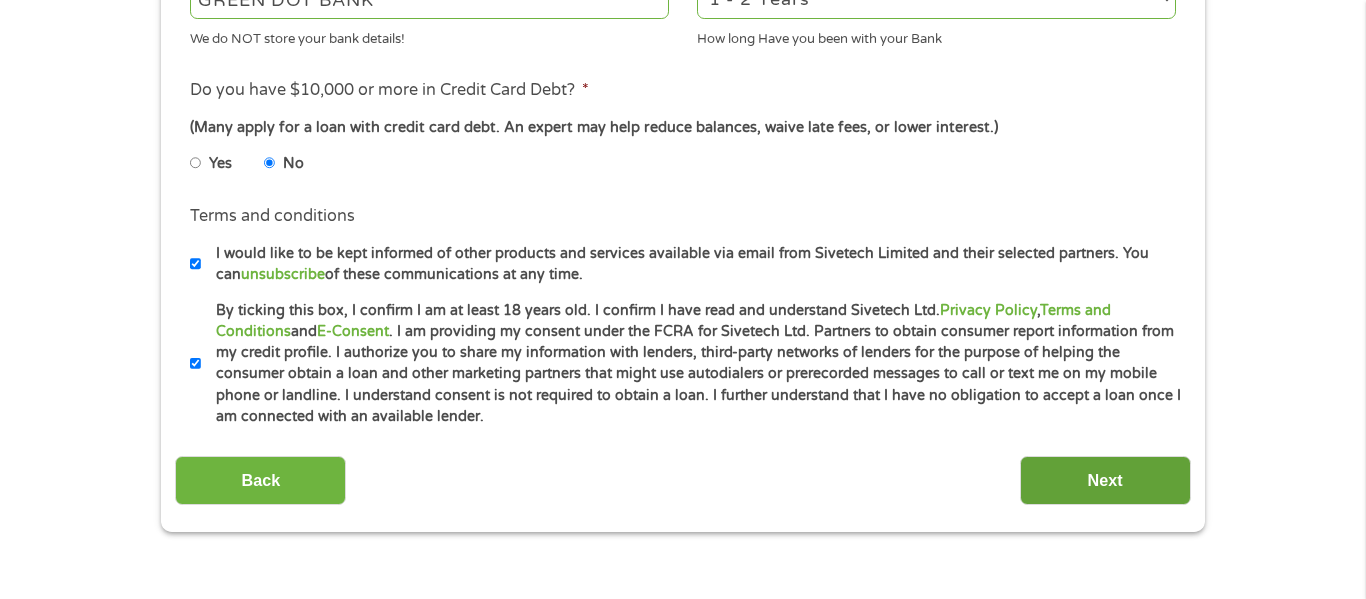 click on "Next" at bounding box center (1105, 480) 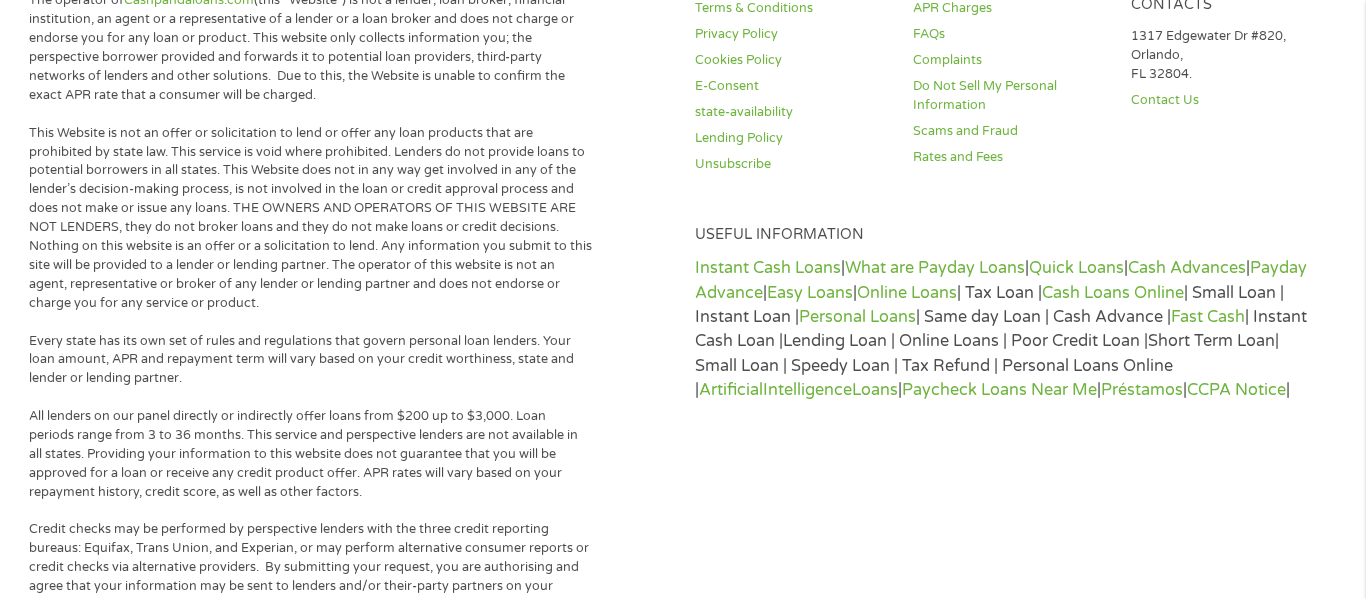 scroll, scrollTop: 30, scrollLeft: 0, axis: vertical 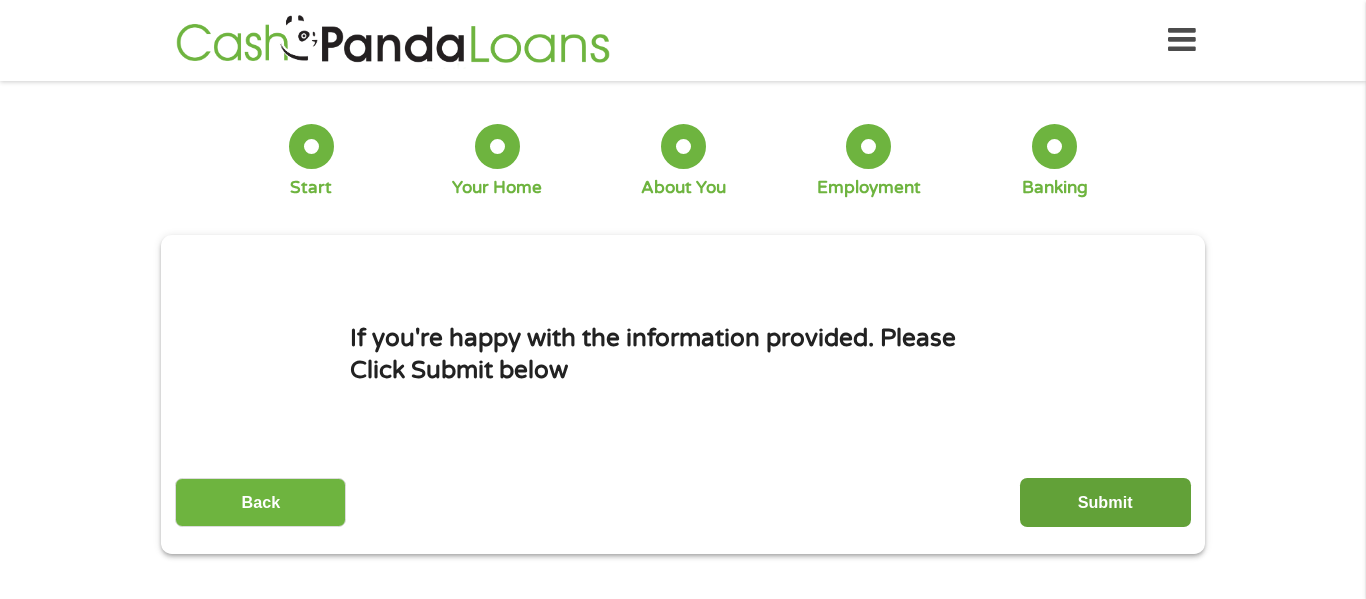 click on "Submit" at bounding box center (1105, 502) 